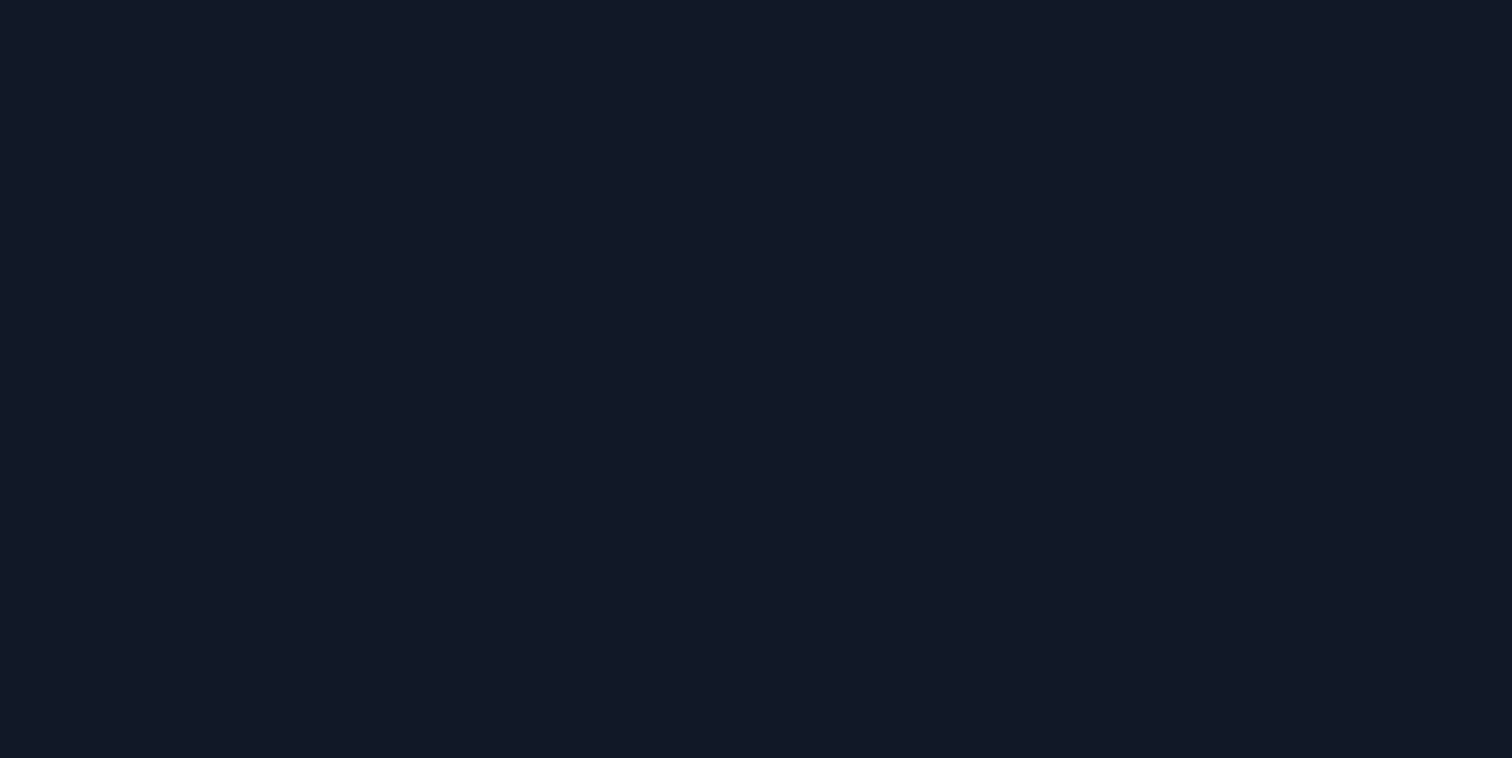 scroll, scrollTop: 0, scrollLeft: 0, axis: both 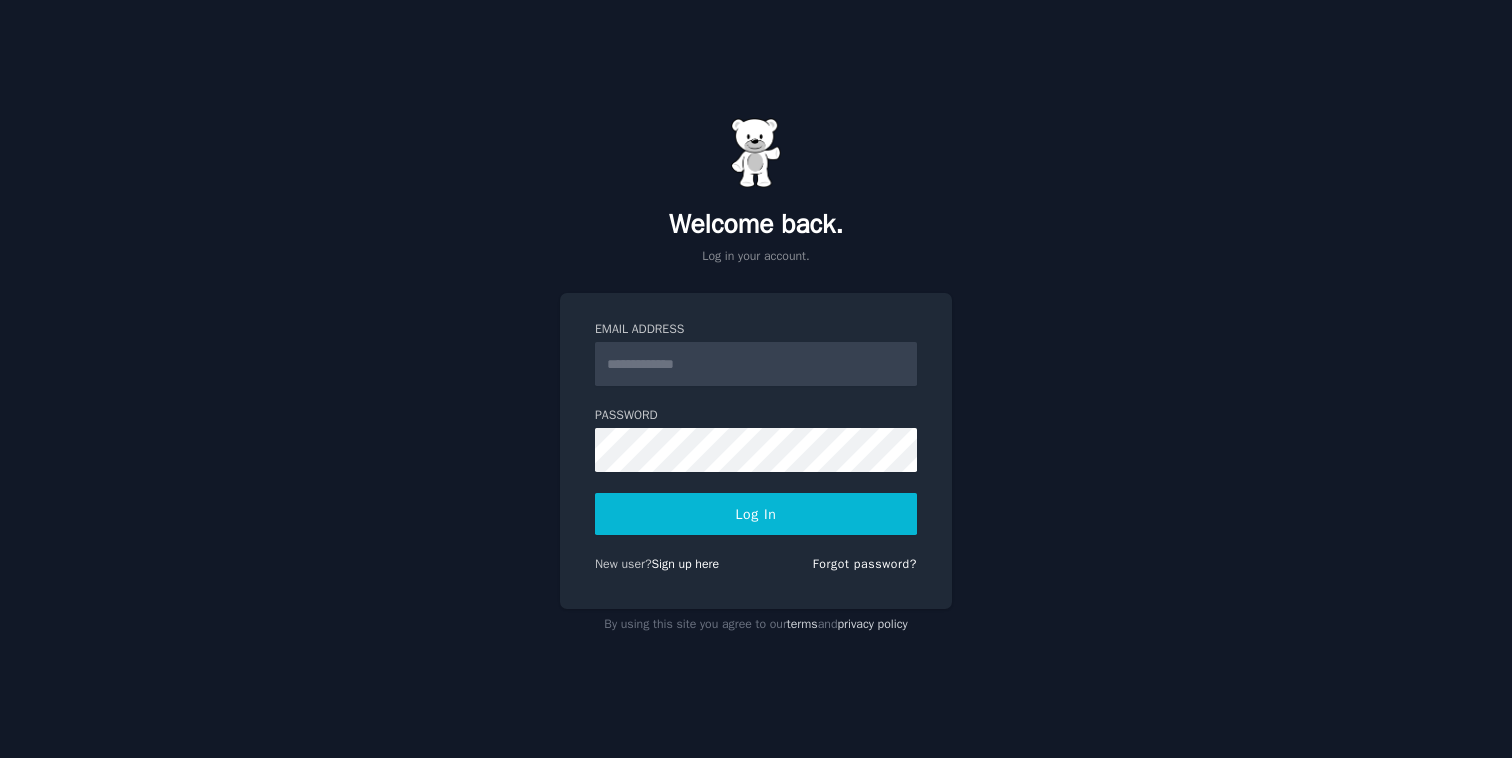 click on "Email Address" at bounding box center [756, 364] 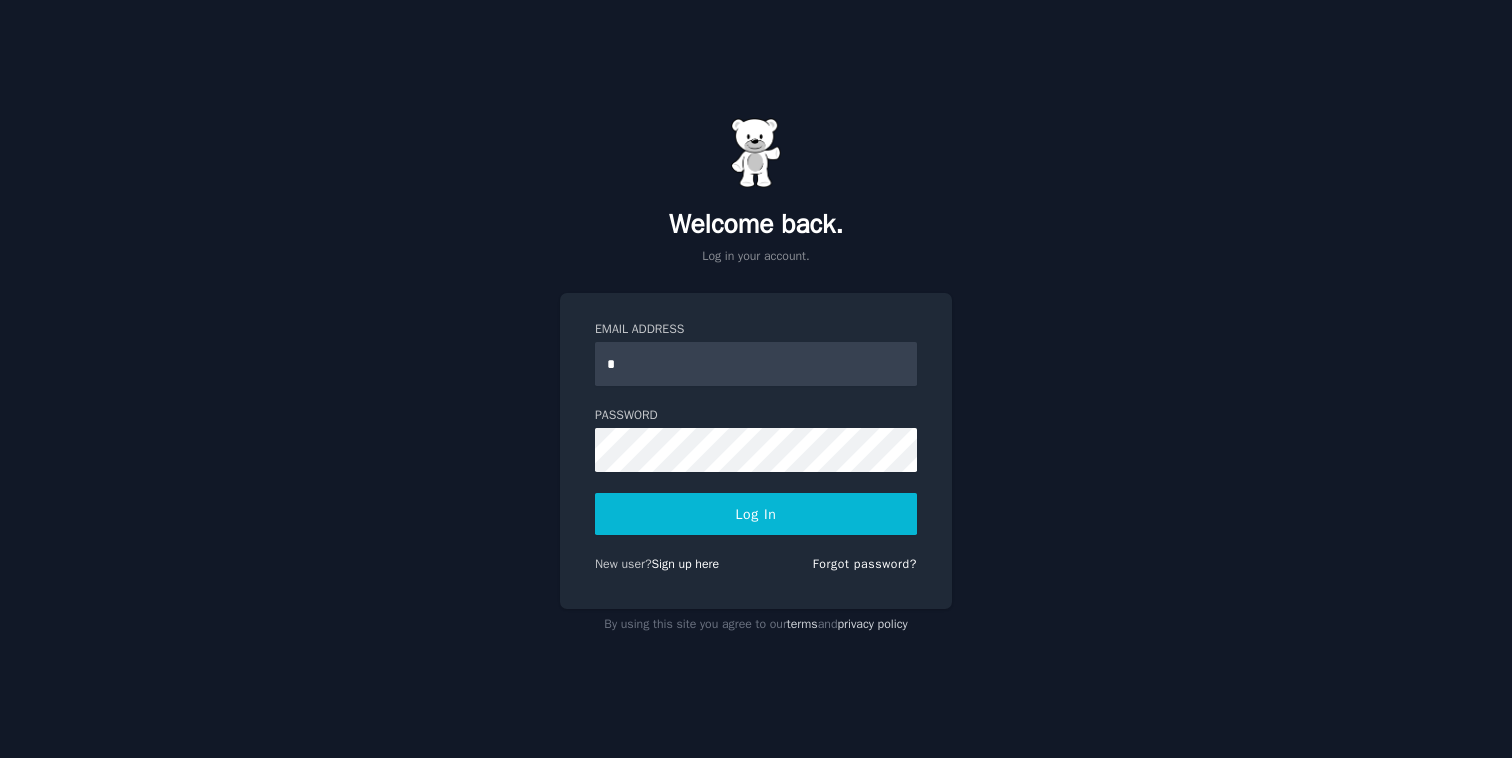type on "**********" 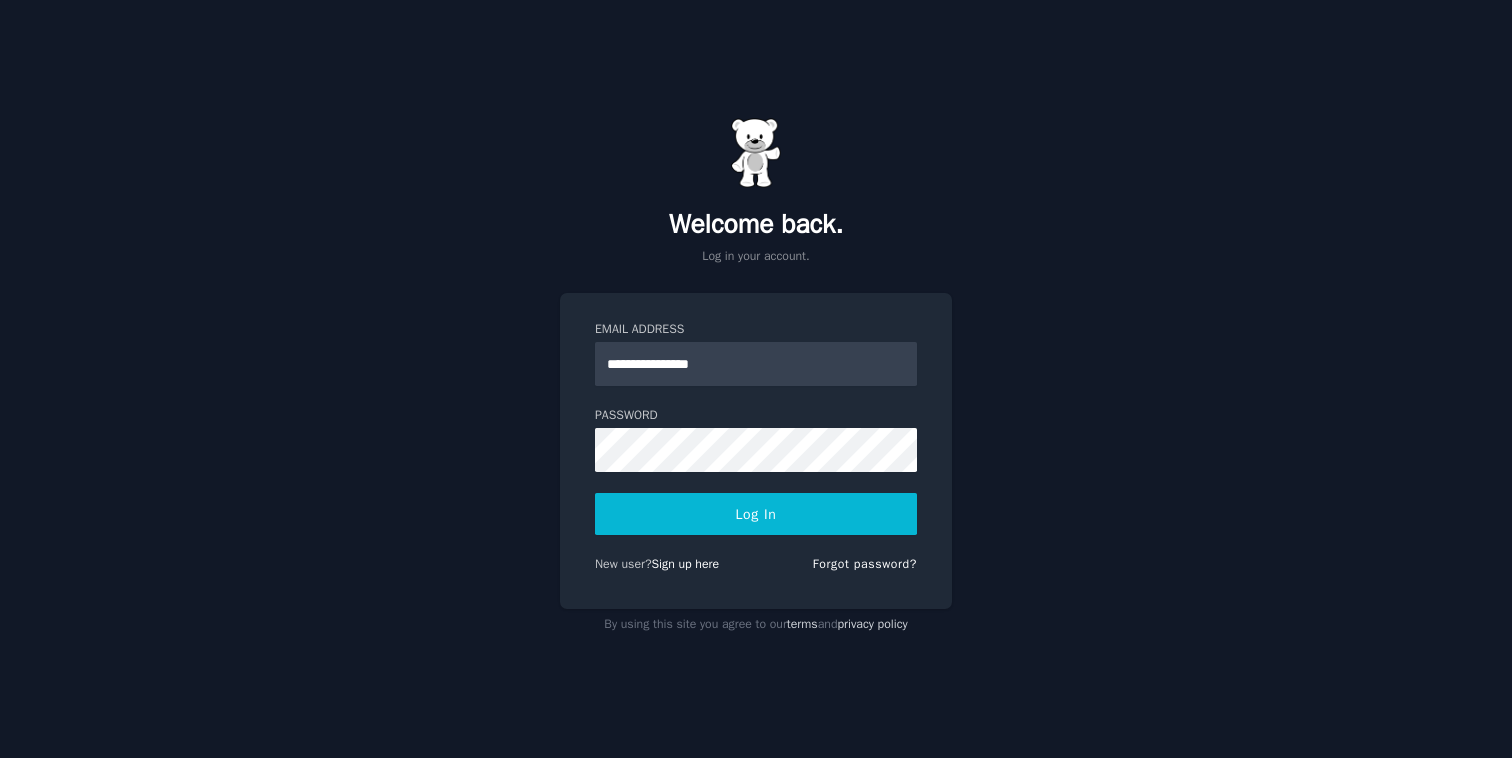 click on "**********" at bounding box center (756, 379) 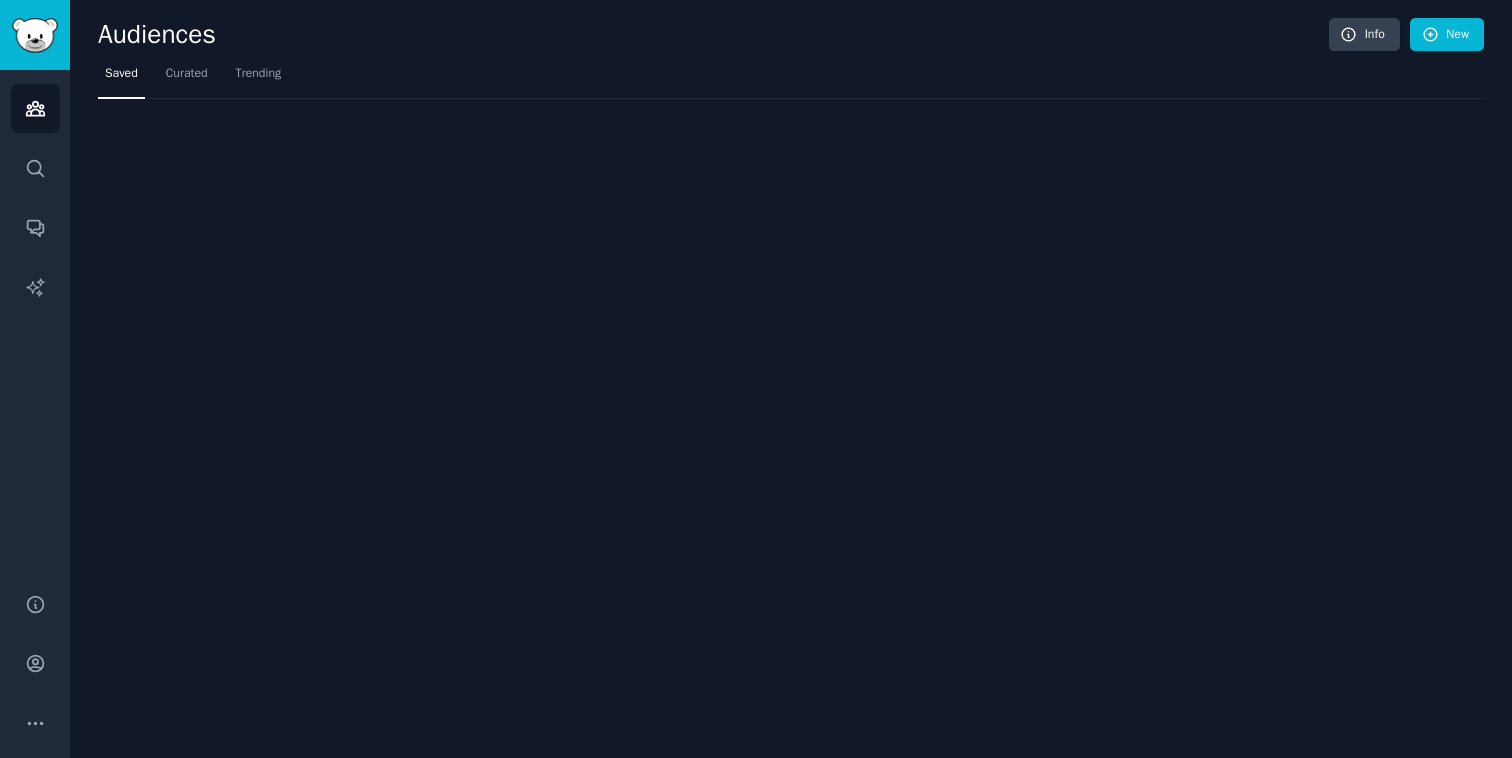 scroll, scrollTop: 0, scrollLeft: 0, axis: both 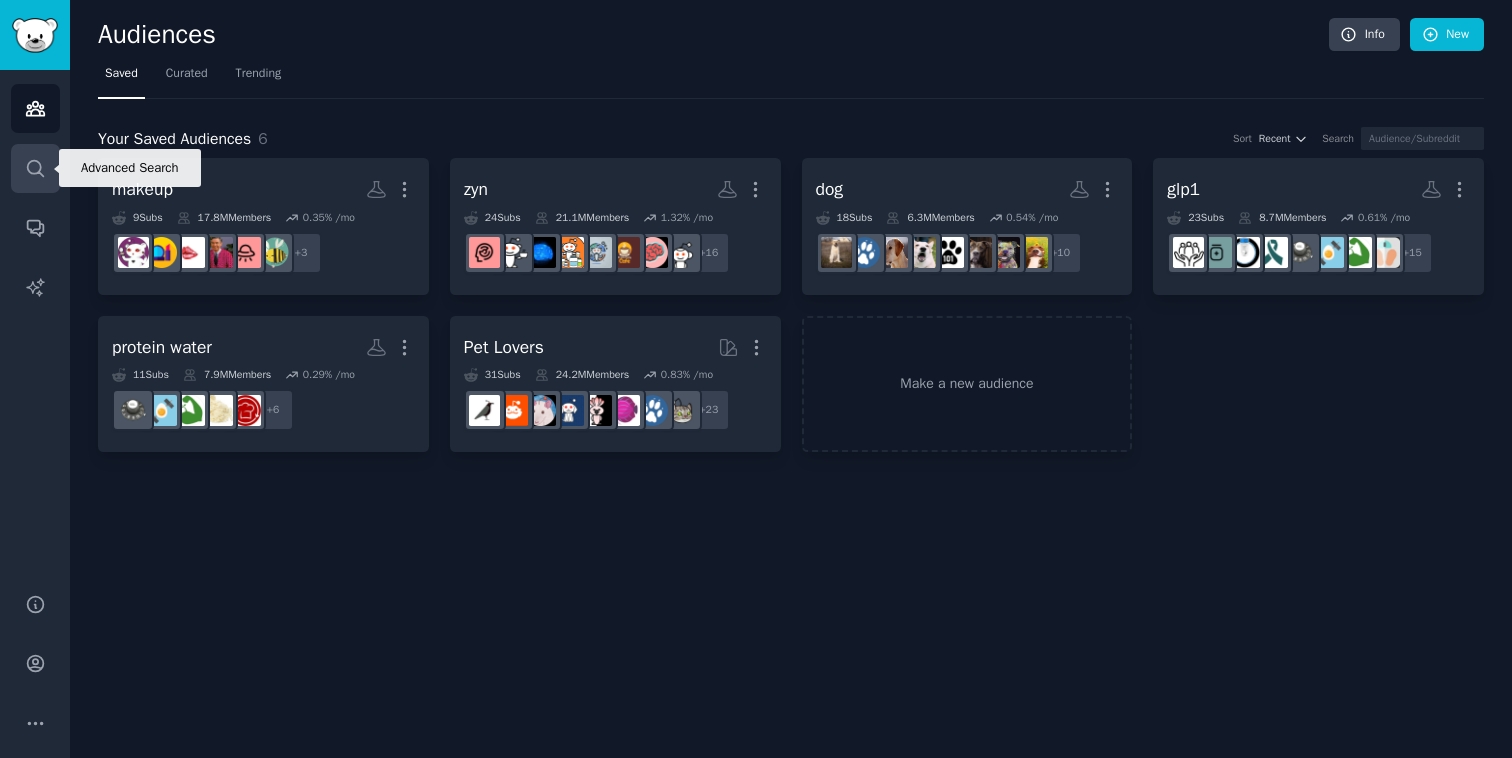 click on "Search" at bounding box center [35, 168] 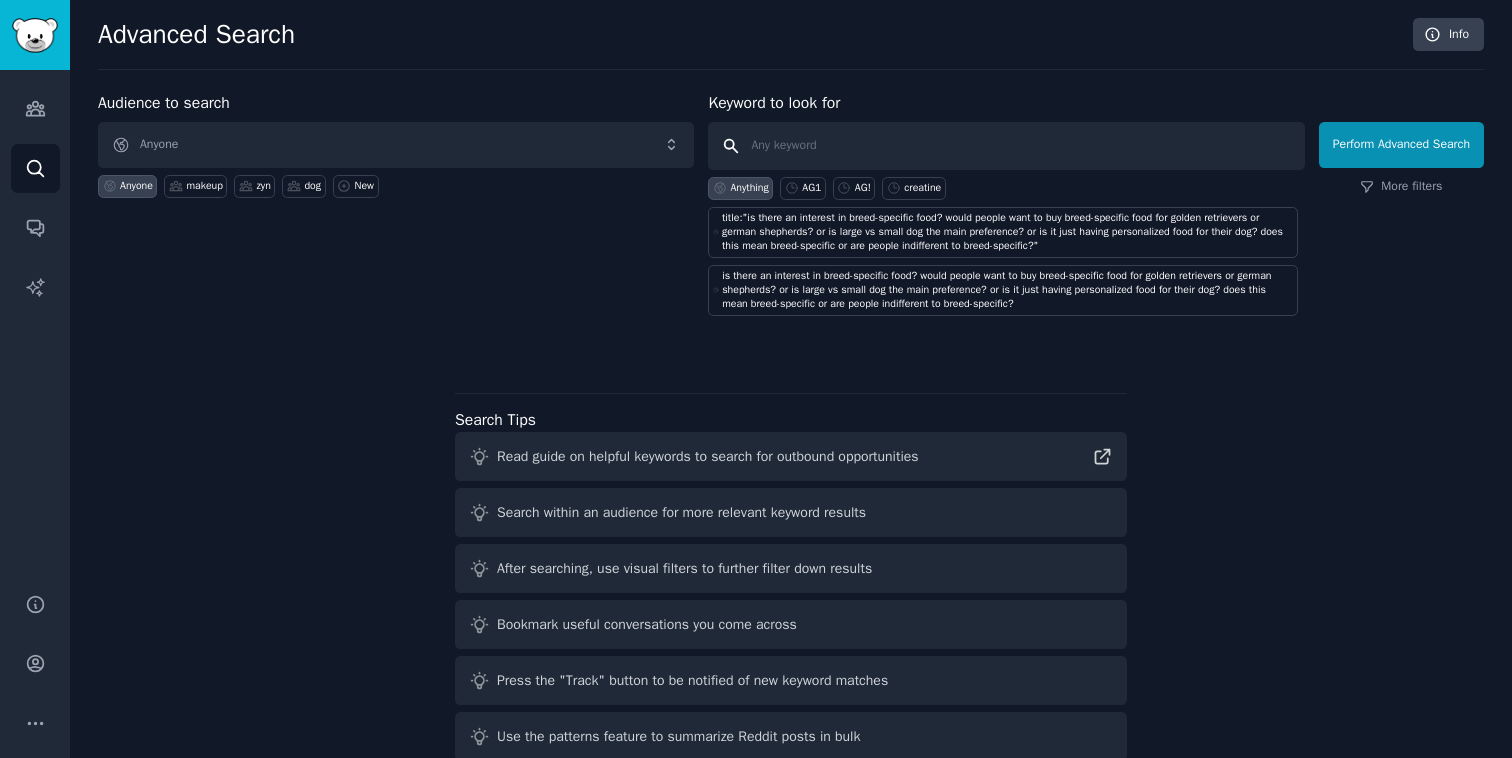 click at bounding box center [1006, 146] 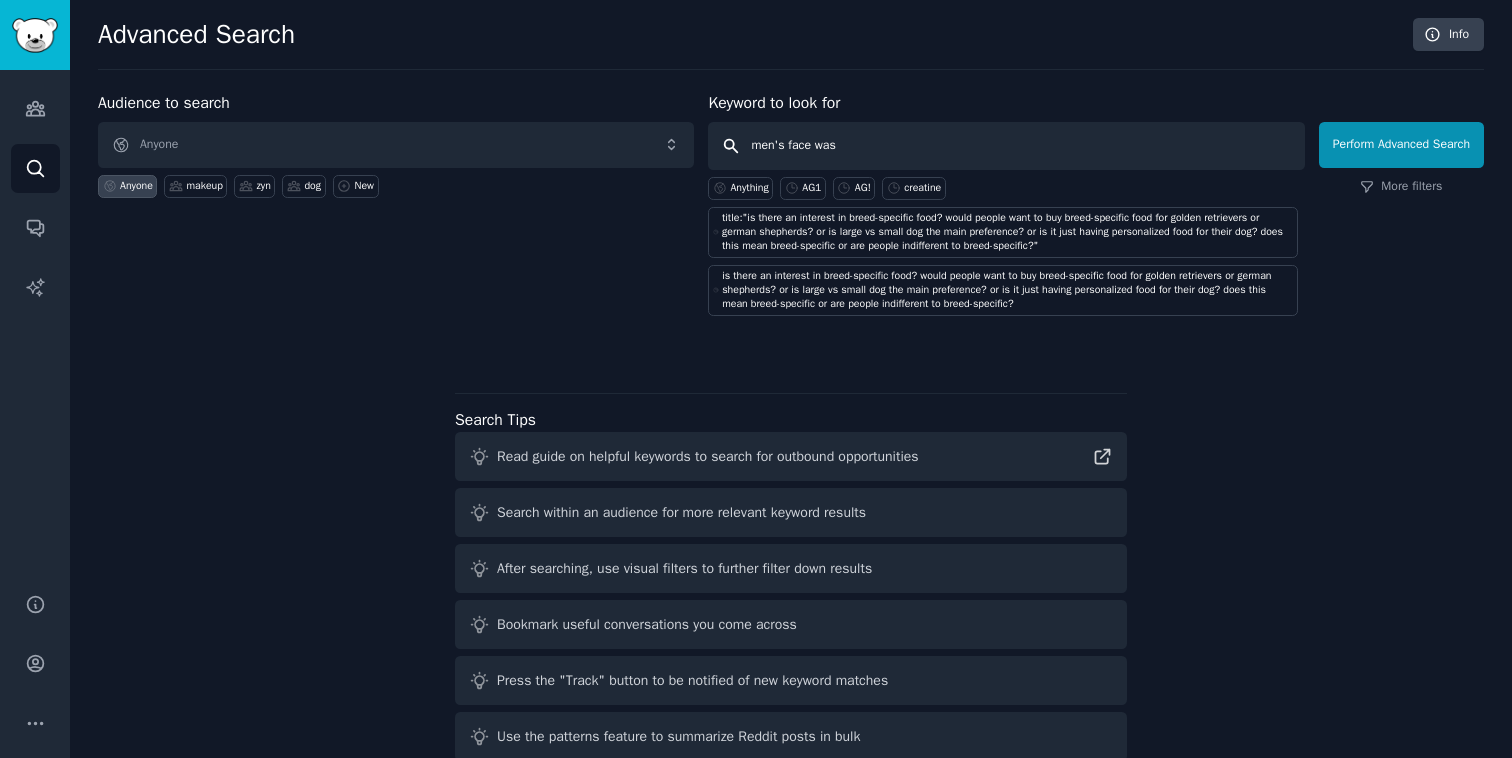type on "men's face wash" 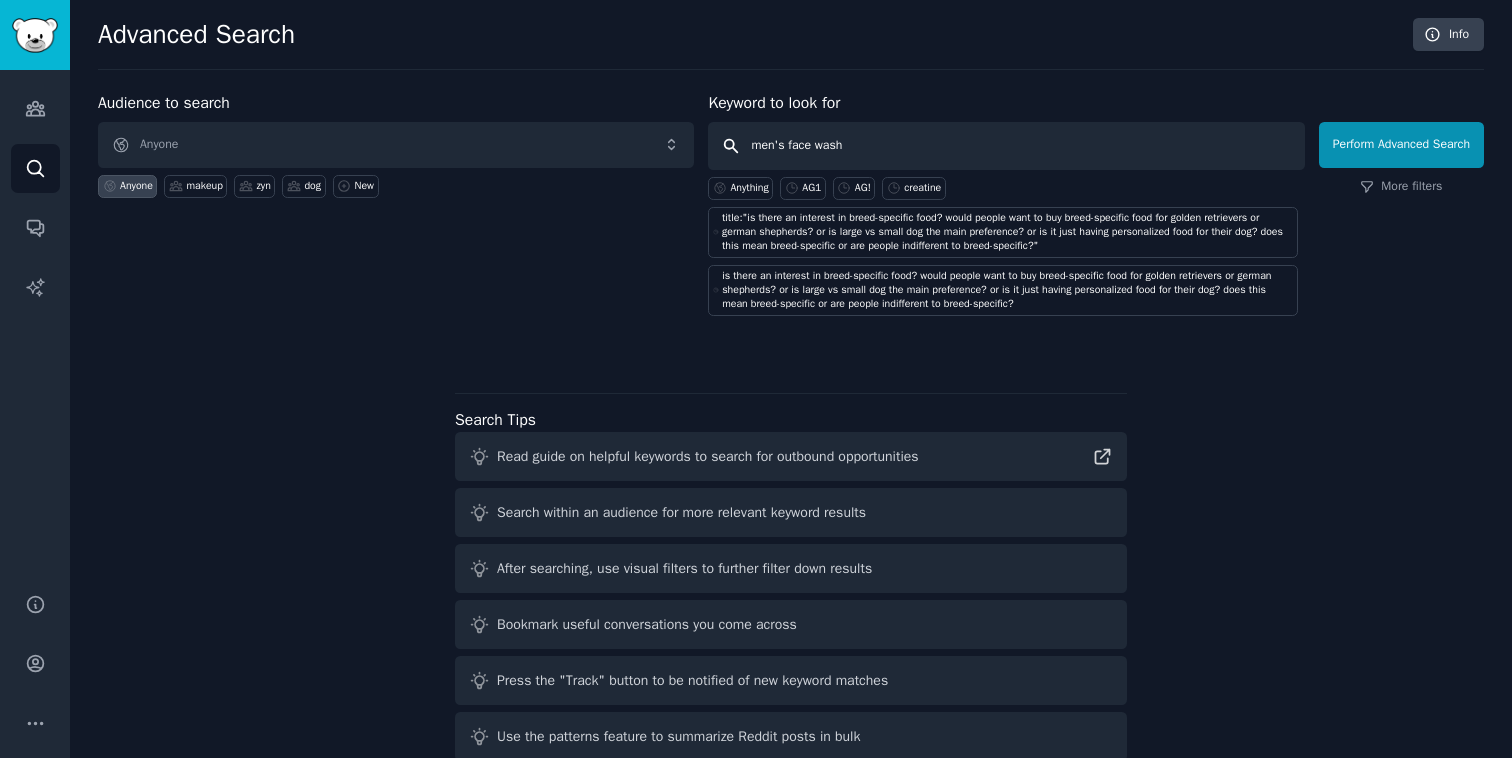 click on "Perform Advanced Search" at bounding box center [1401, 145] 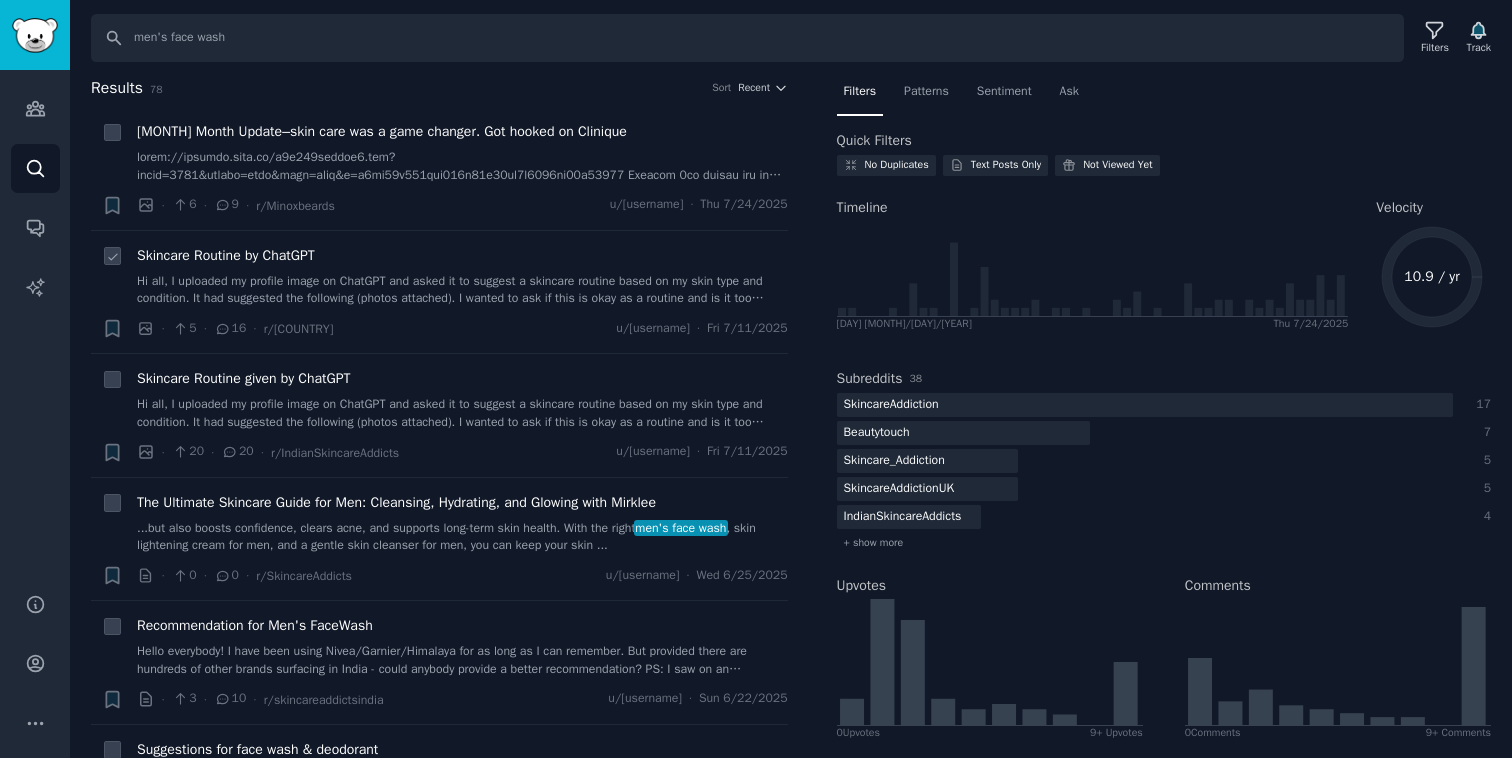click on "Hi all, I uploaded my profile image on ChatGPT and asked it to suggest a skincare routine based on my skin type and condition. It had suggested the following (photos attached). I wanted to ask if this is okay as a routine and is it too much? Can I go ahead with this. Currently I only use a Garnier Men face wash and nothing else for my skincare." at bounding box center [462, 290] 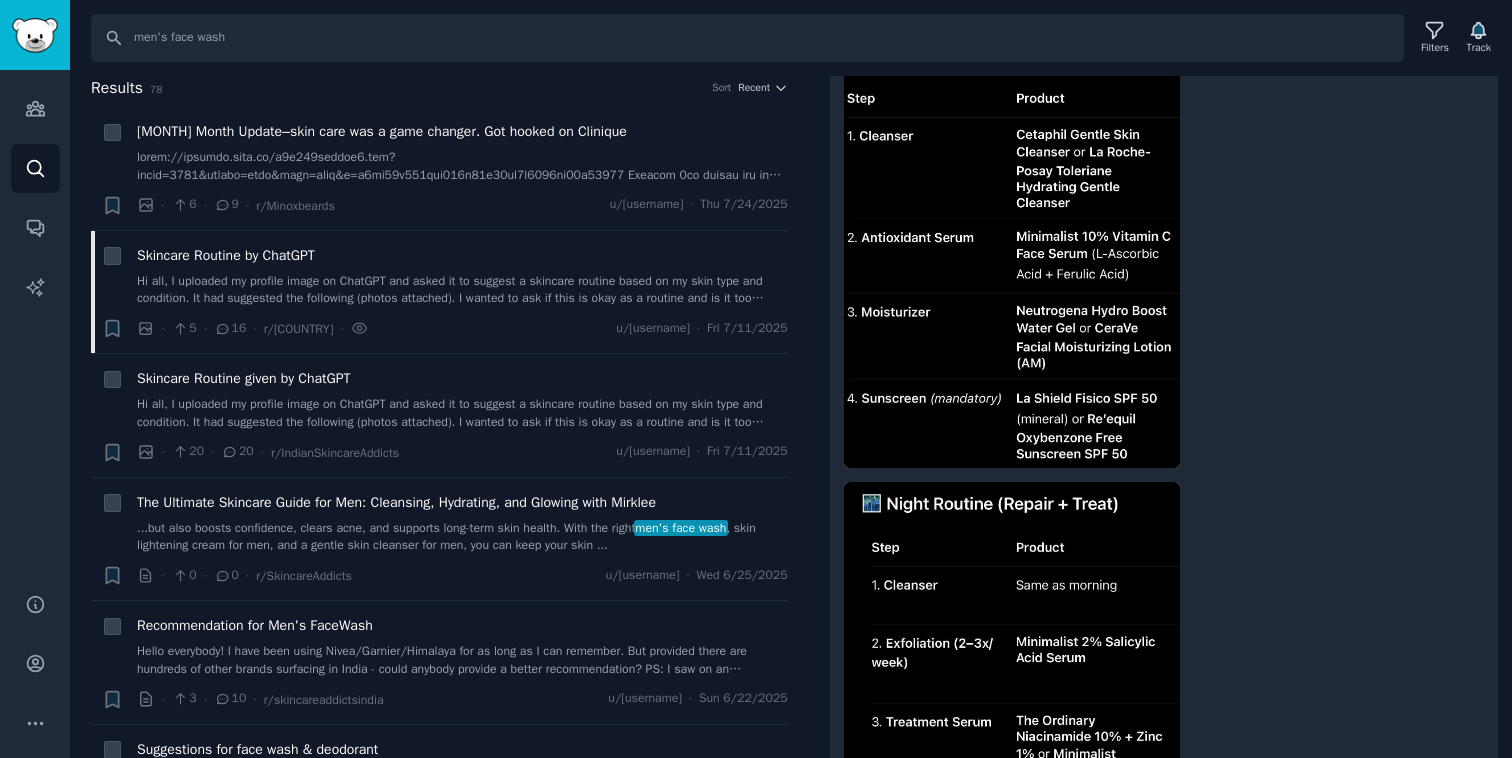 scroll, scrollTop: 811, scrollLeft: 0, axis: vertical 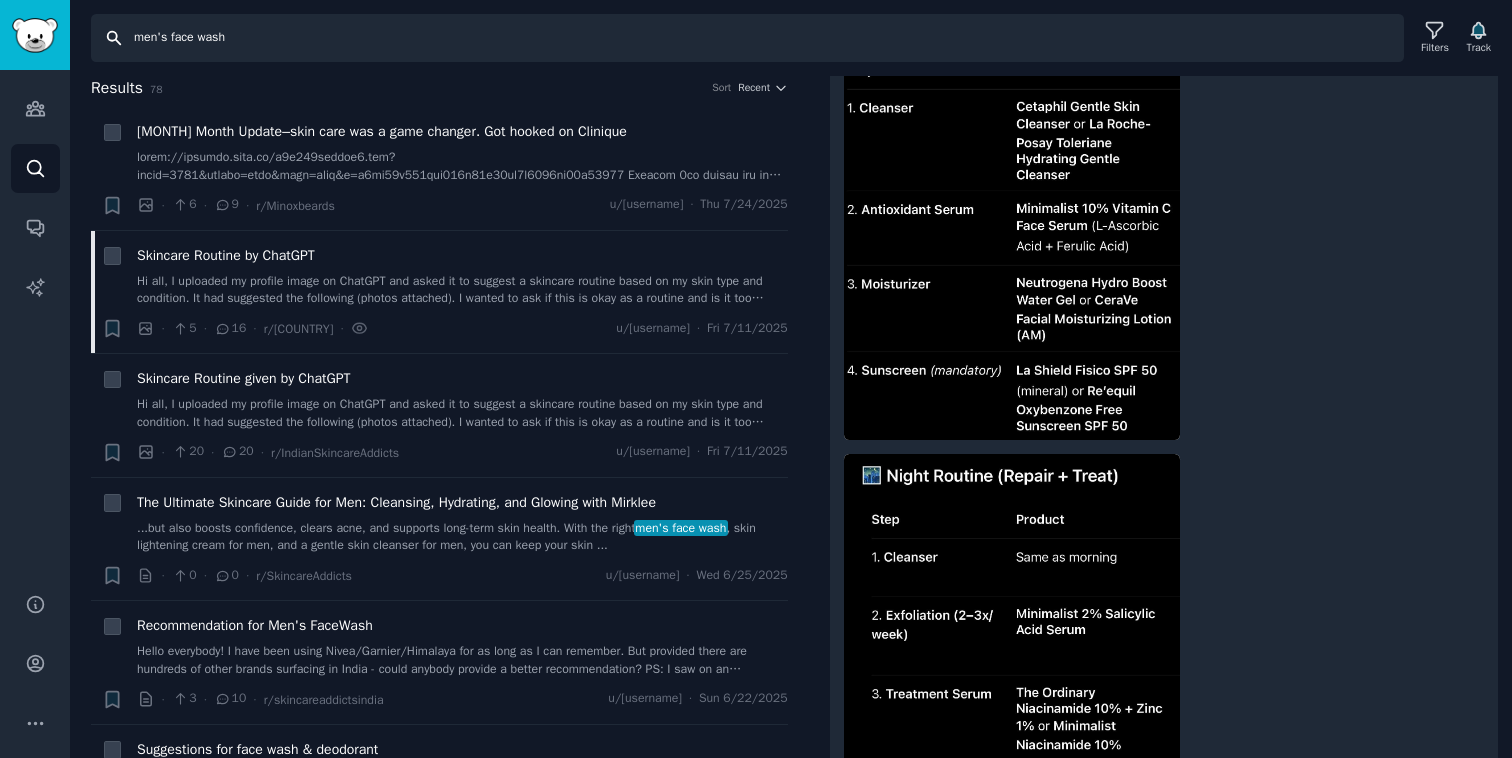 click on "men's face wash" at bounding box center [747, 38] 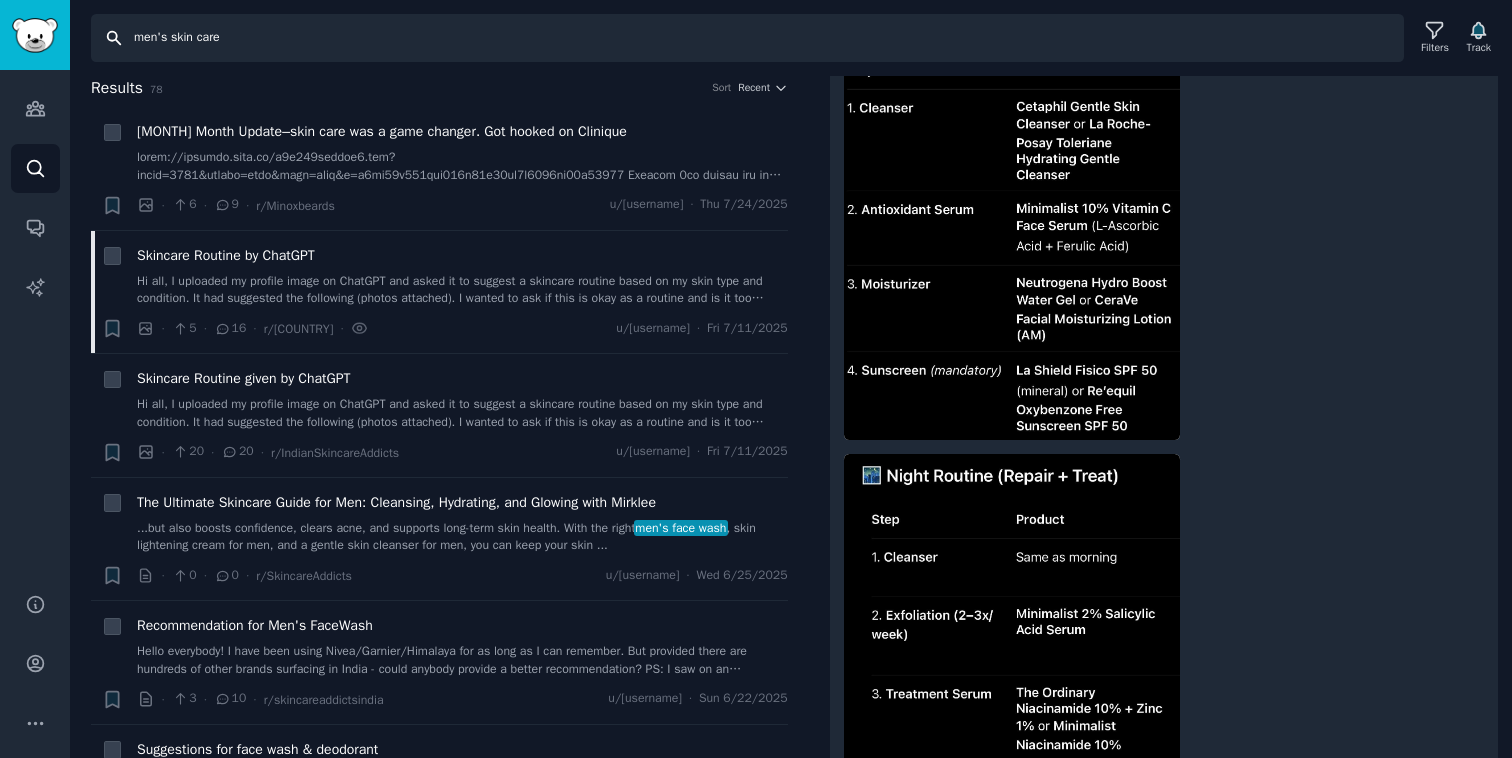 type on "men's skin care" 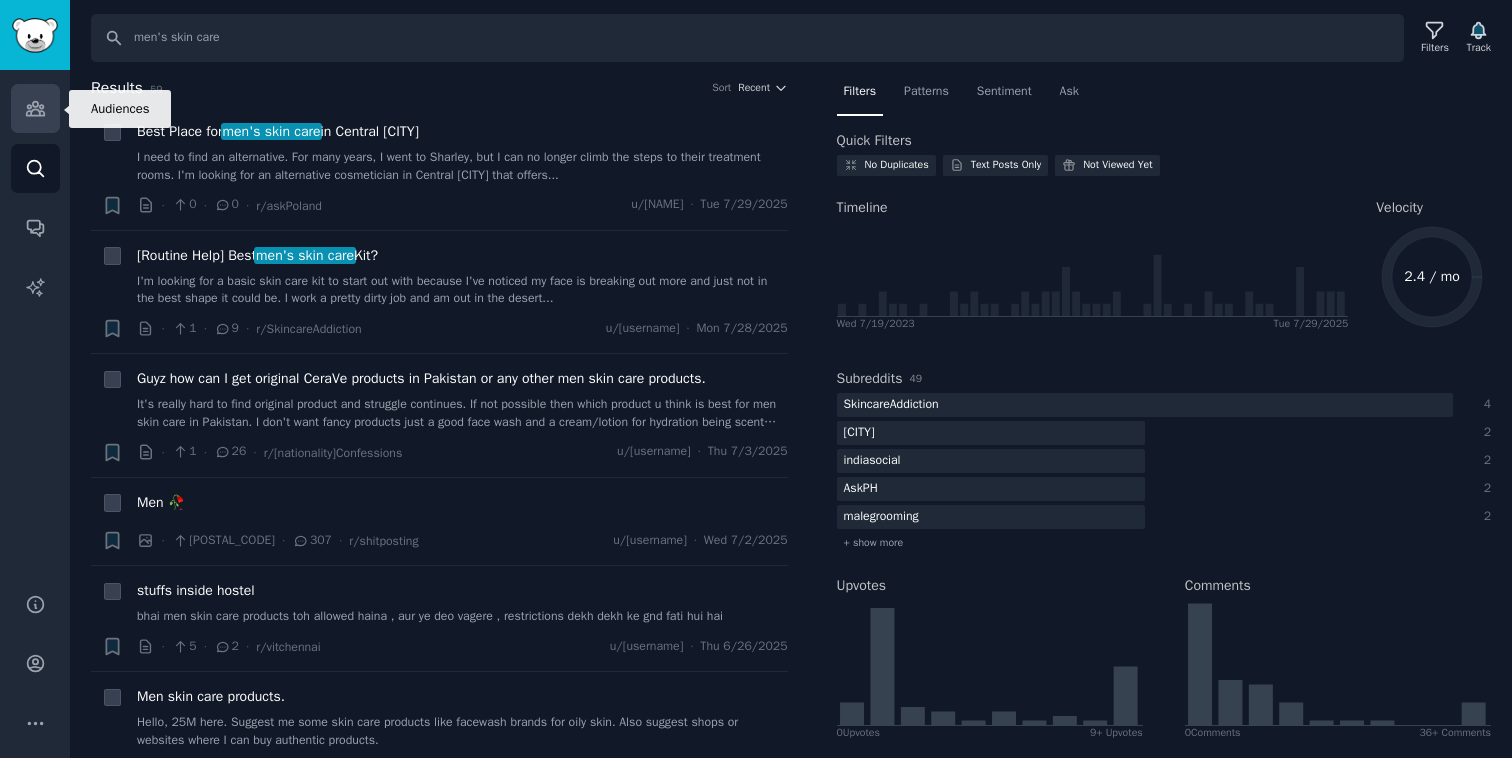 click on "Audiences" at bounding box center [35, 108] 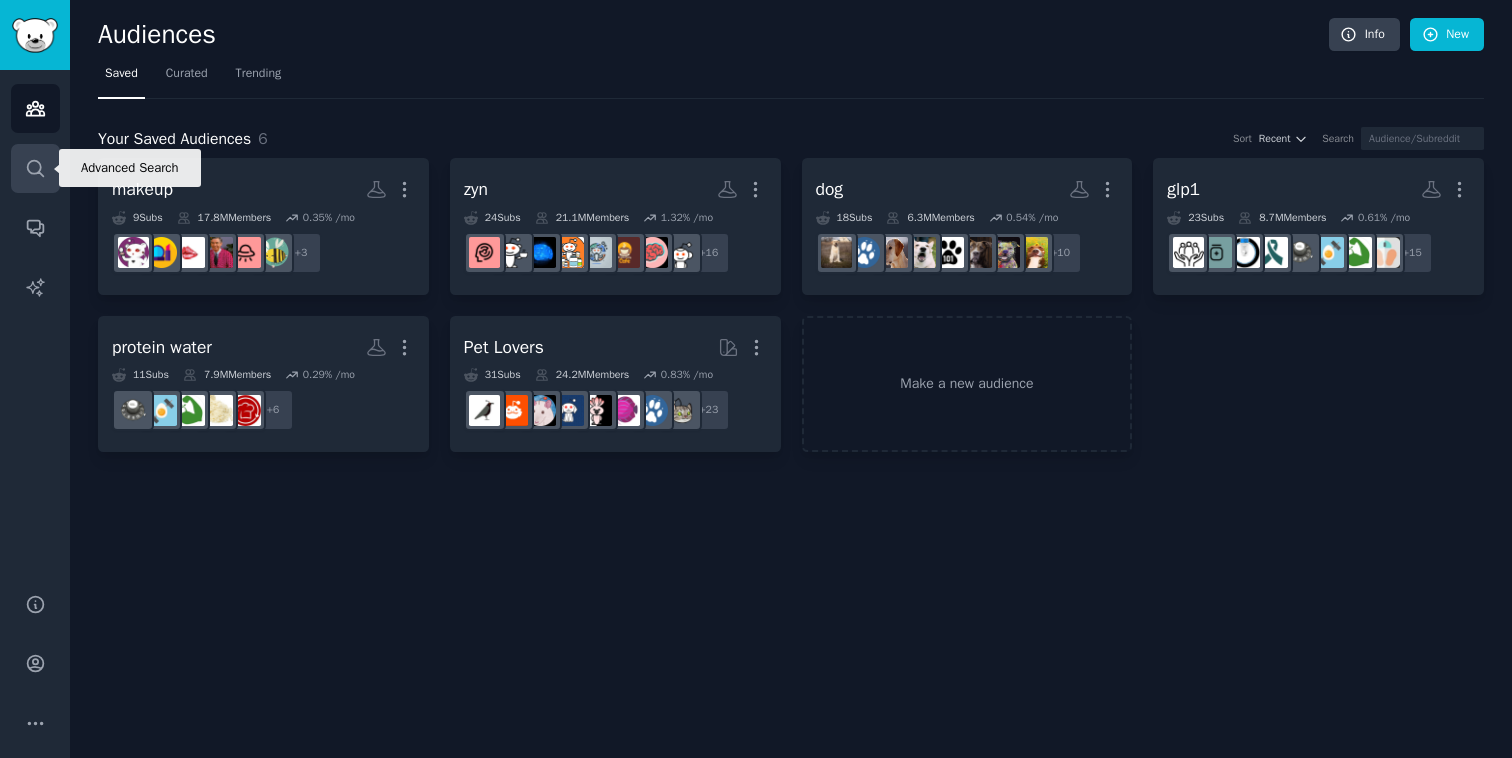 click 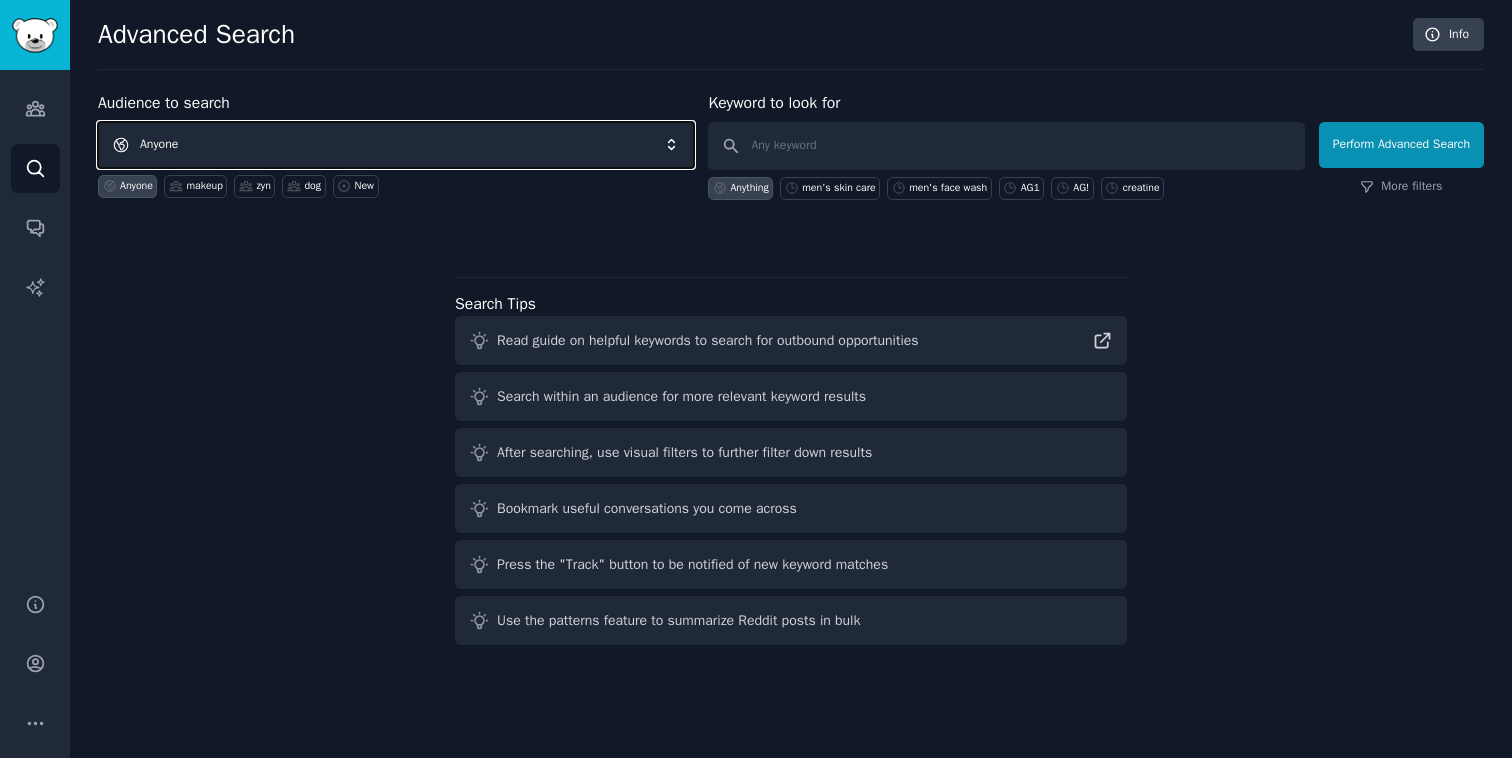 click on "Anyone" at bounding box center (396, 145) 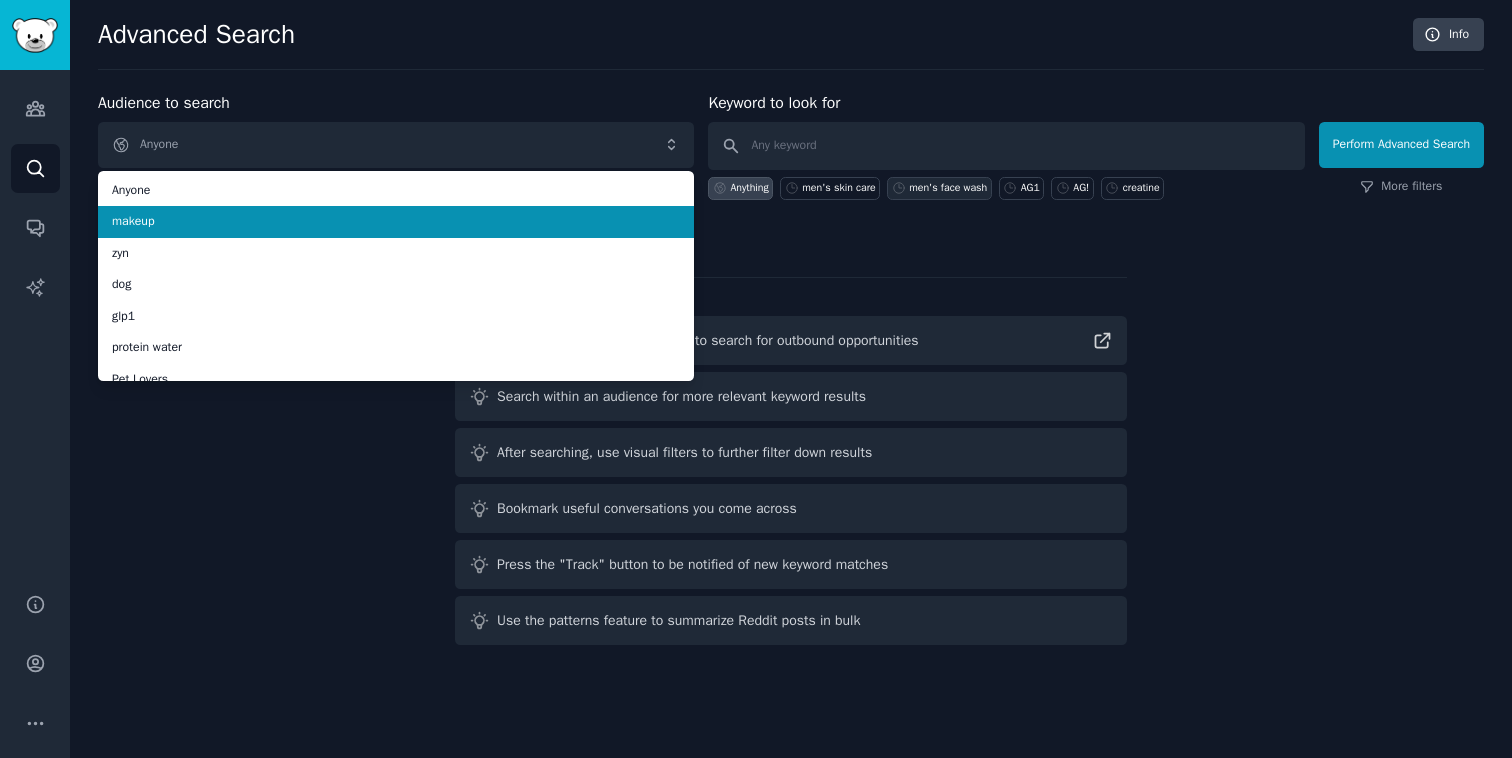 click on "men's face wash" at bounding box center (939, 188) 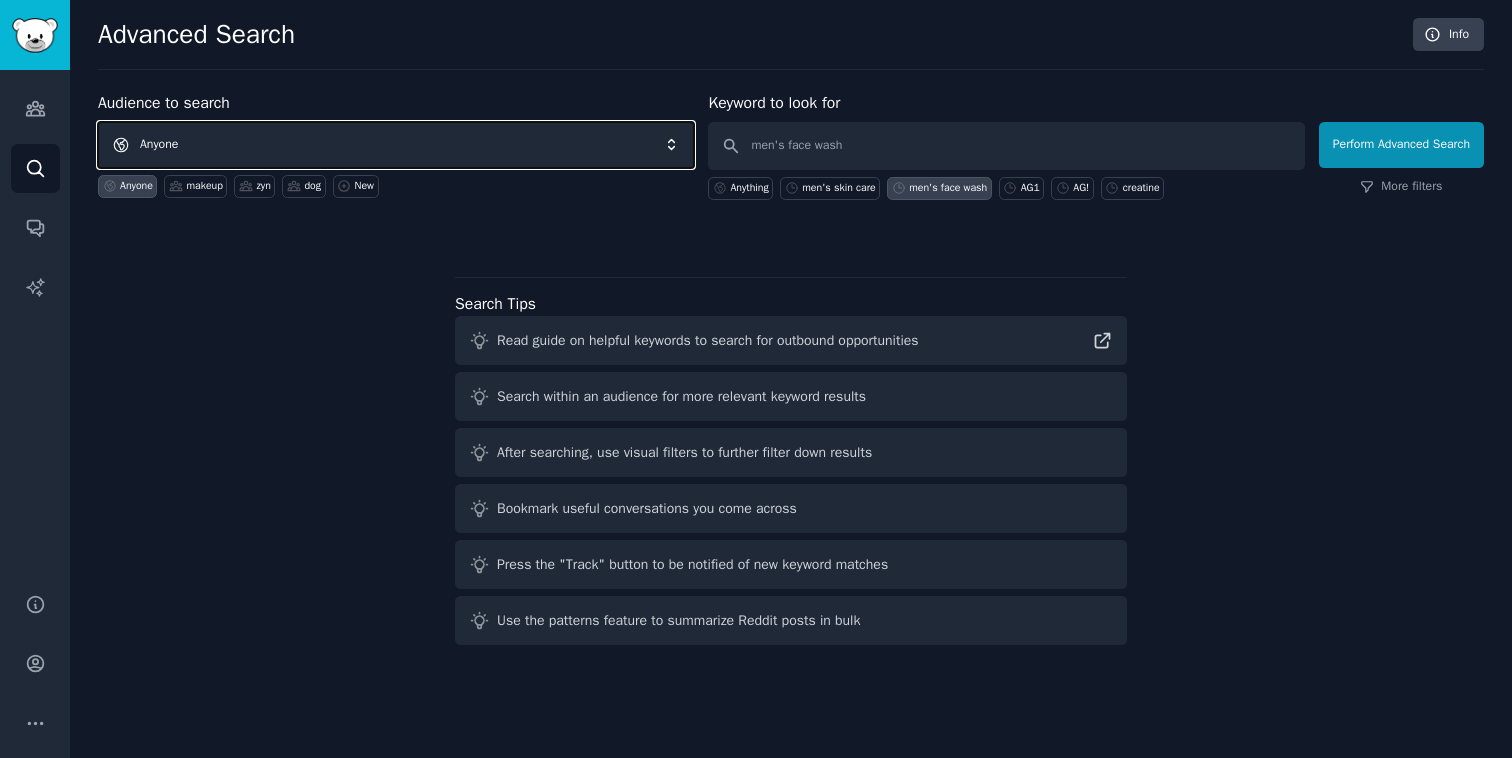 click on "Anyone" at bounding box center [396, 145] 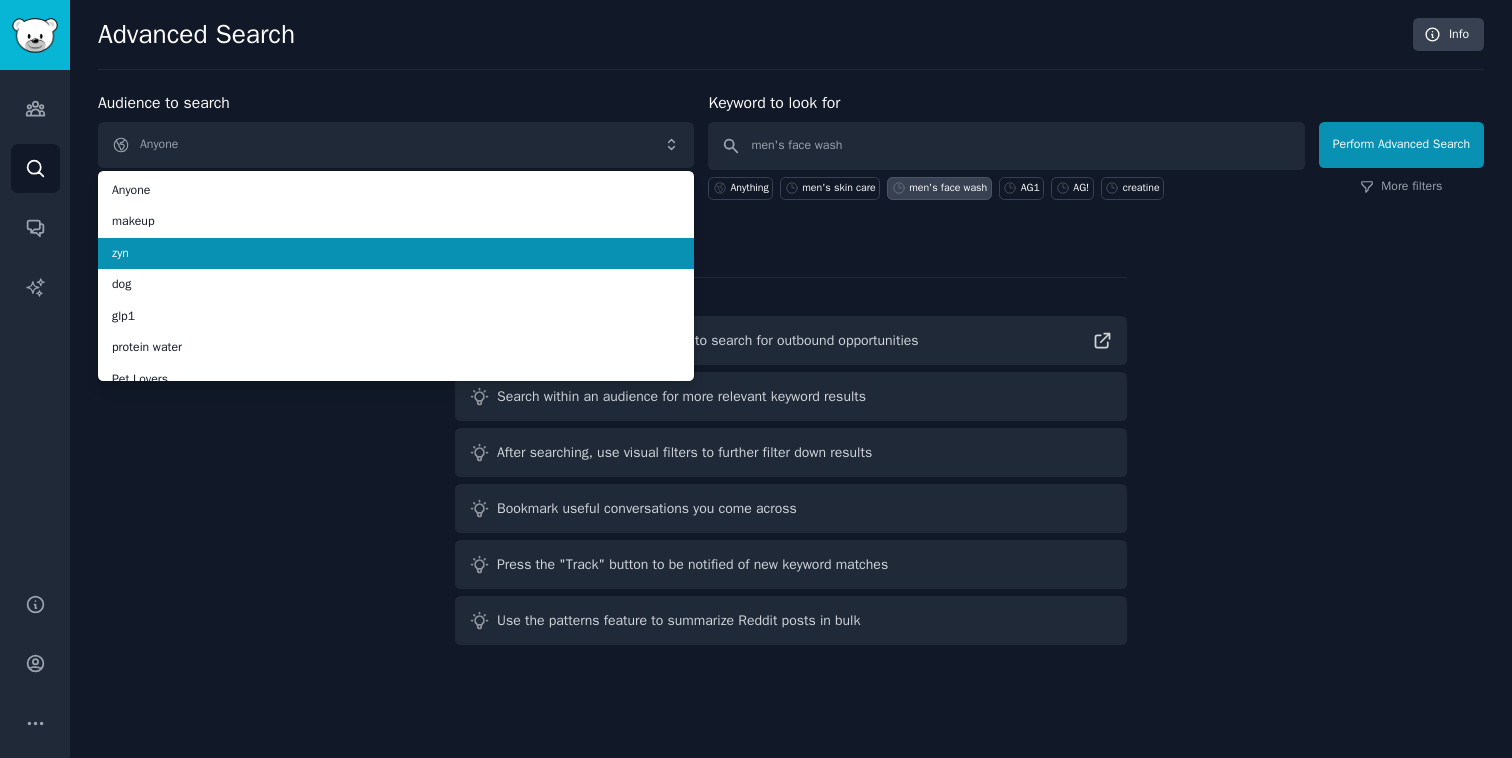 scroll, scrollTop: 17, scrollLeft: 0, axis: vertical 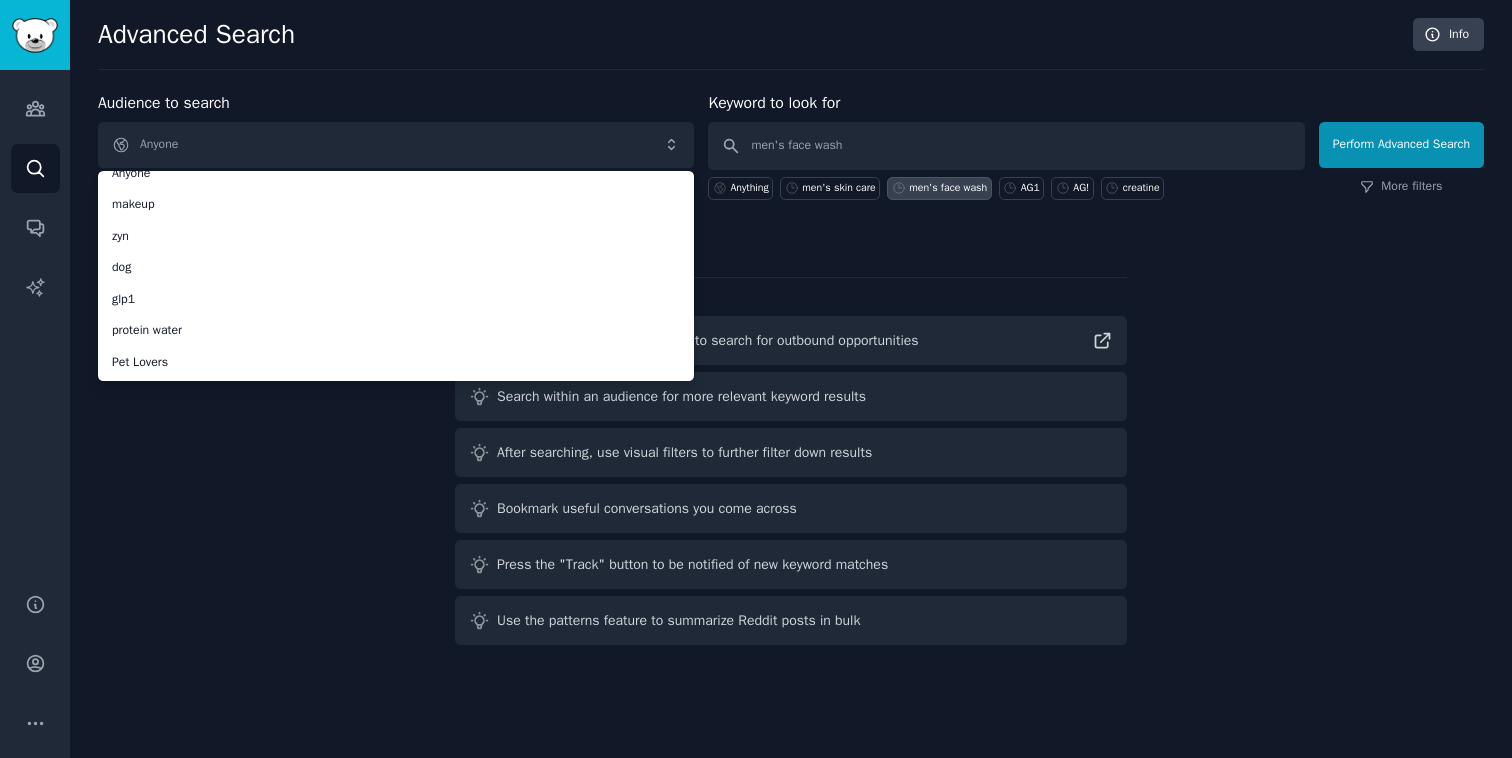click on "Search Tips Read guide on helpful keywords to search for outbound opportunities Search within an audience for more relevant keyword results After searching, use visual filters to further filter down results Bookmark useful conversations you come across Press the "Track" button to be notified of new keyword matches Use the patterns feature to summarize Reddit posts in bulk" at bounding box center [791, 461] 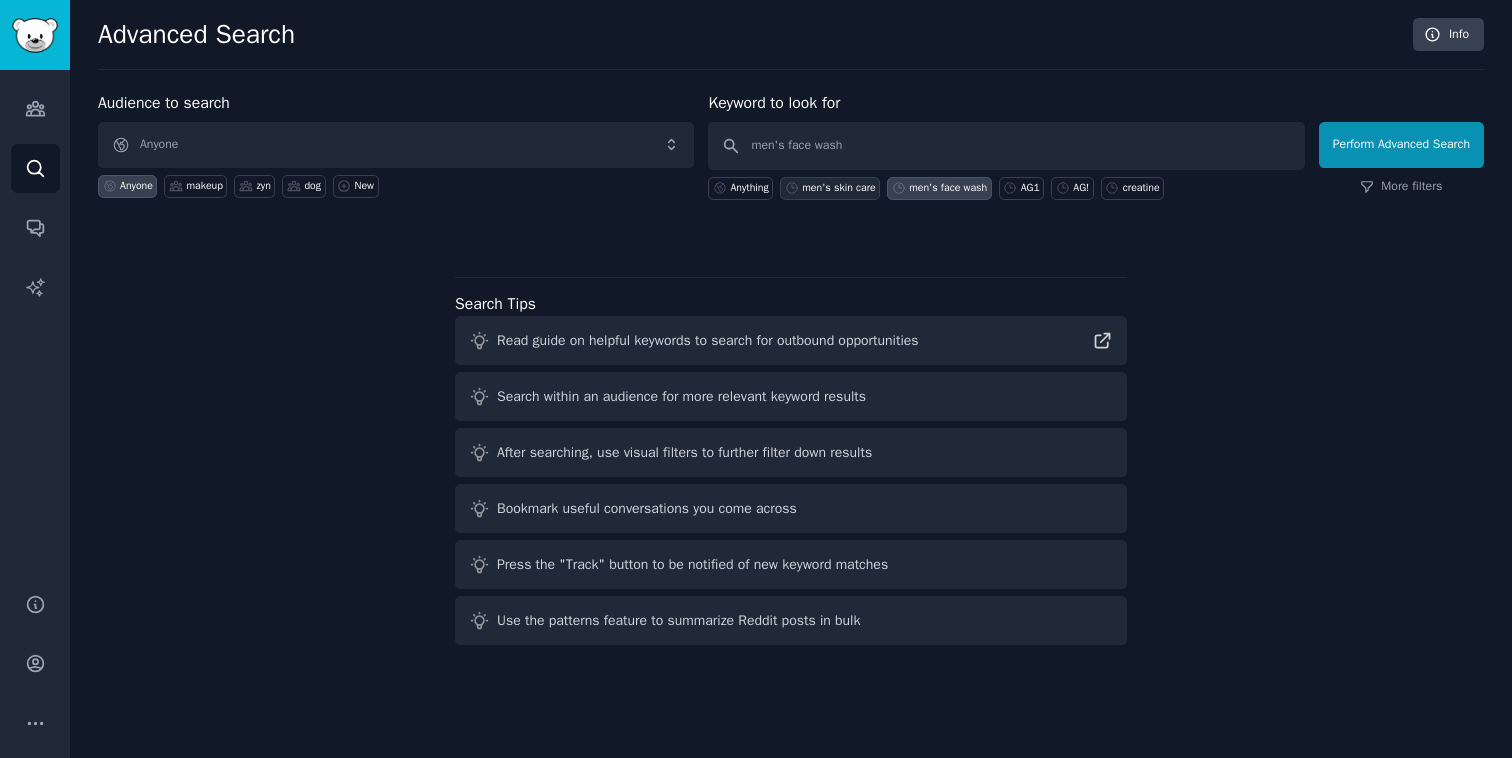 click on "men's skin care" at bounding box center (838, 188) 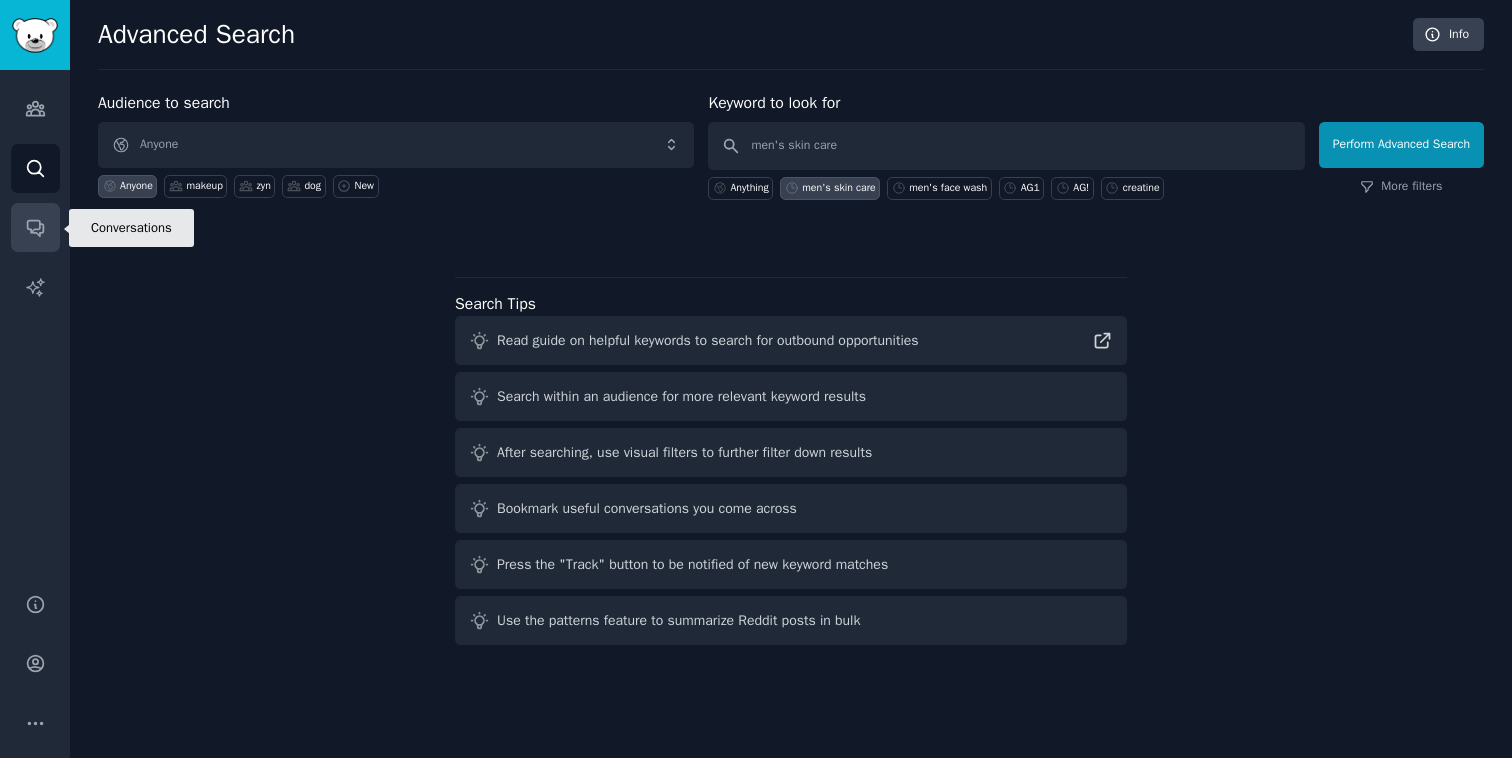 click 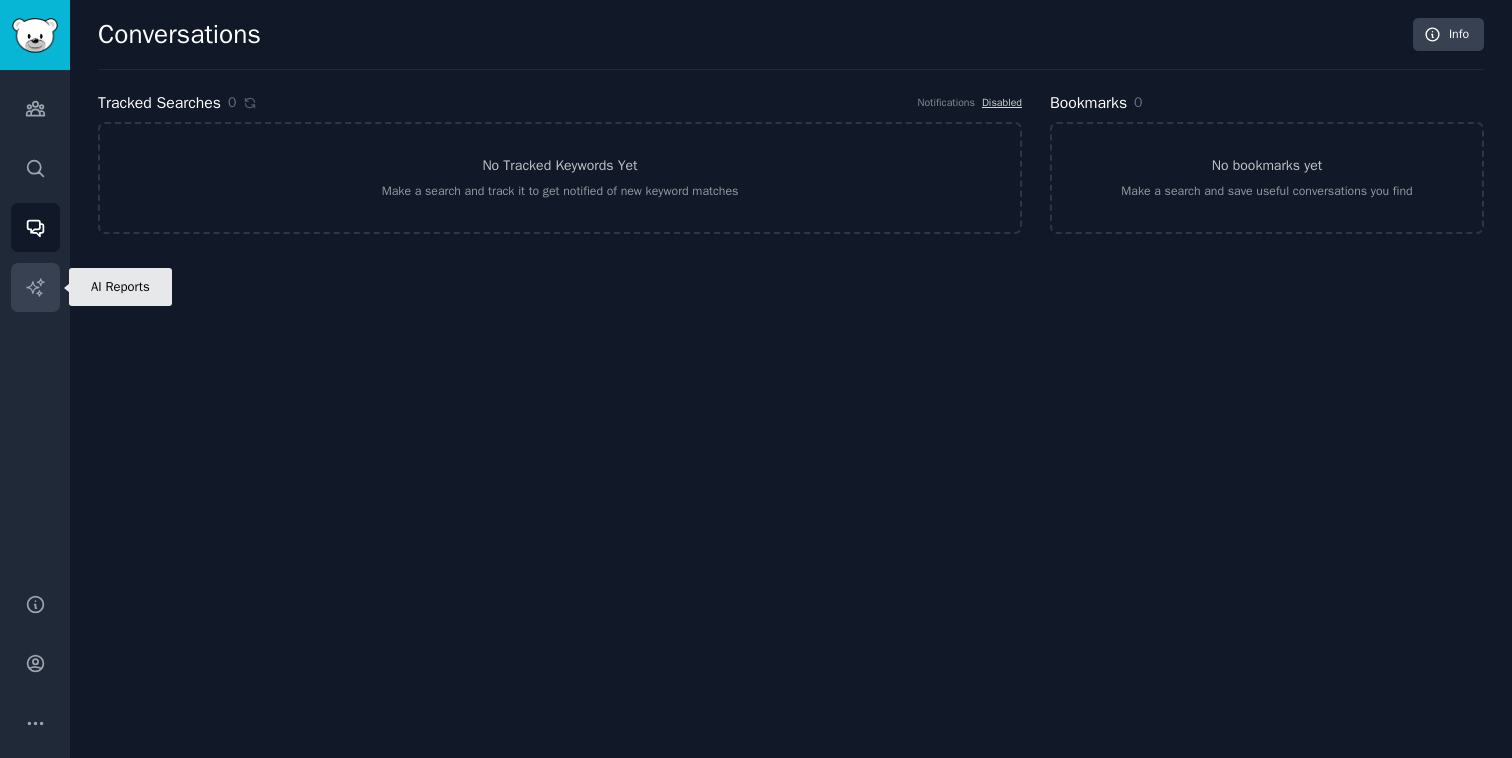 click 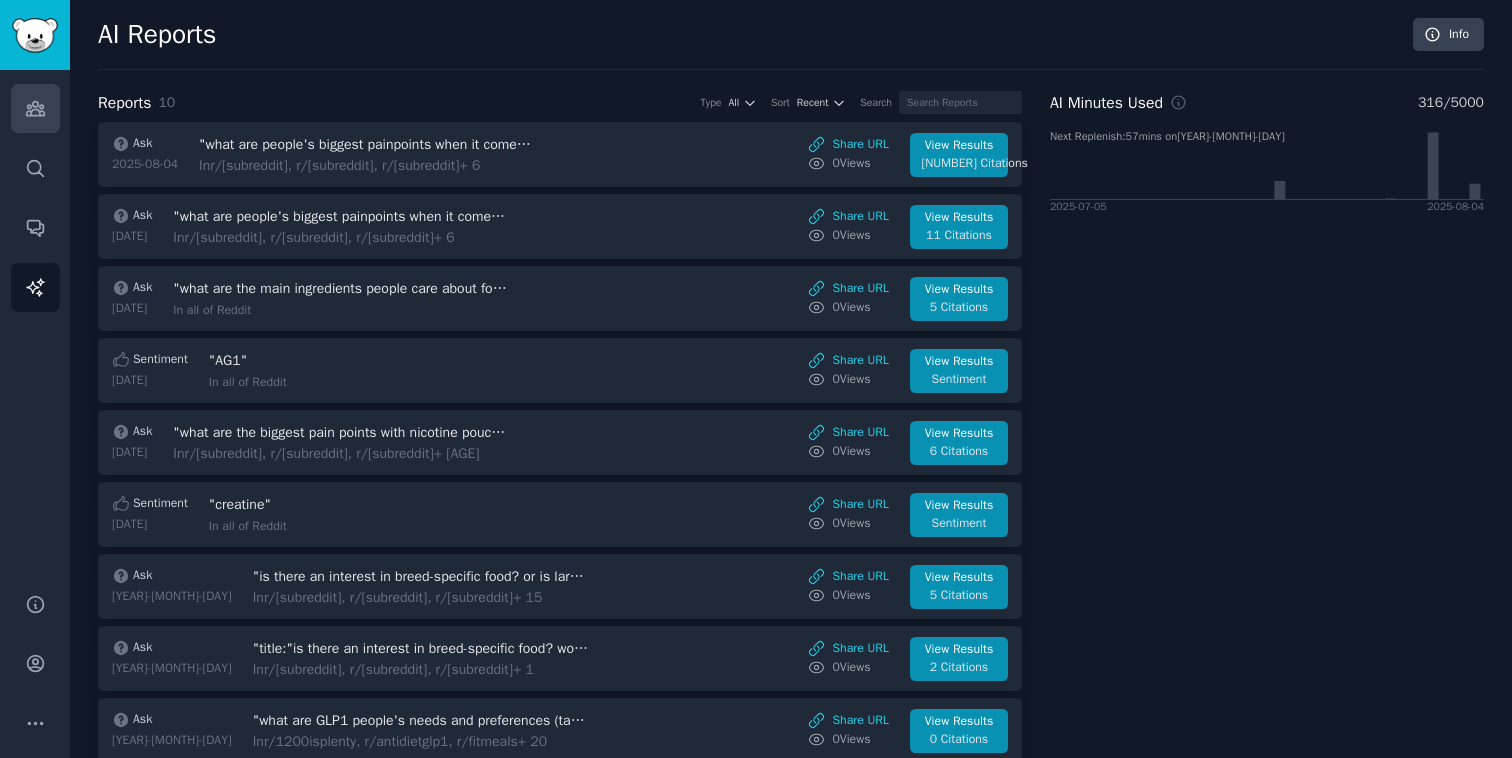 click 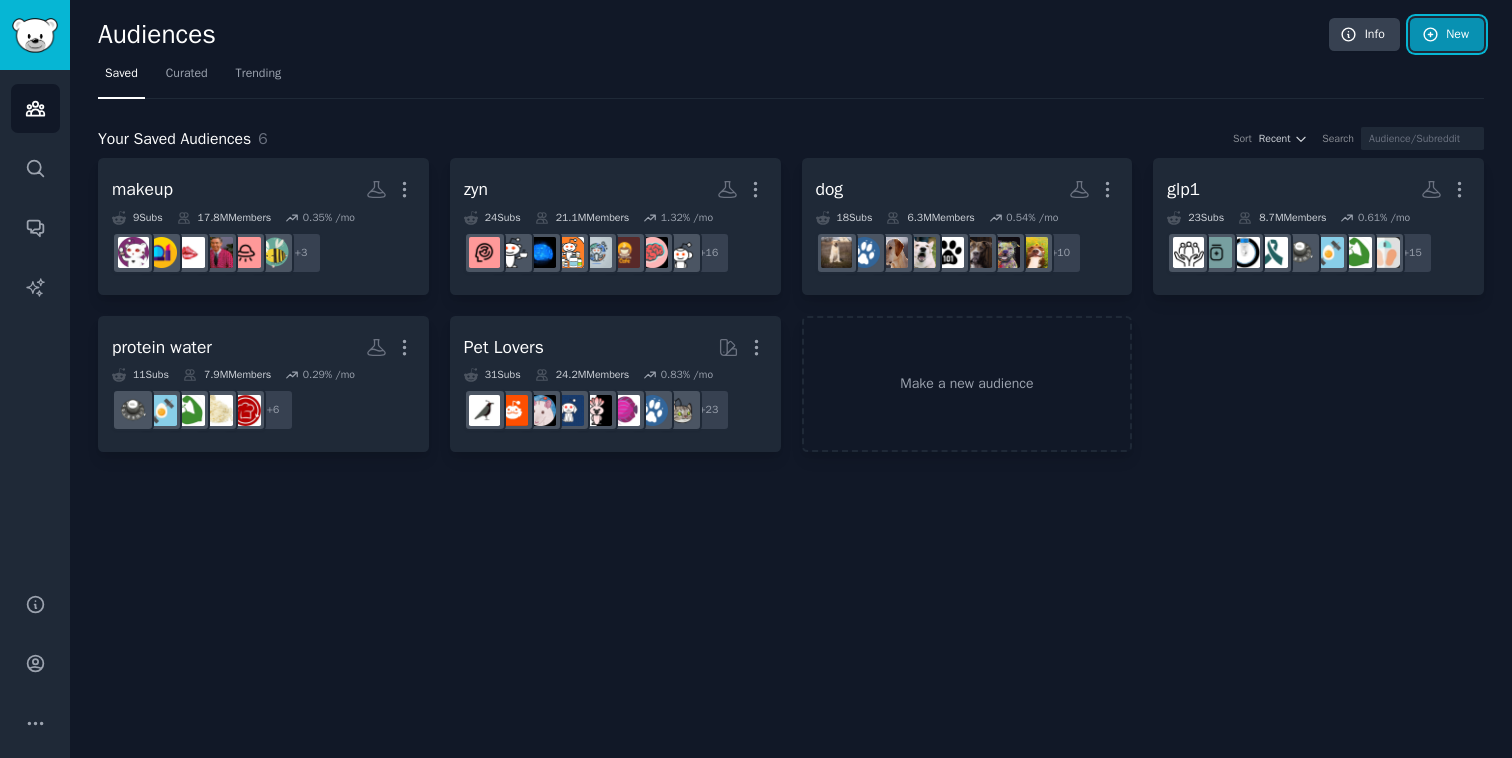 click on "New" at bounding box center (1447, 35) 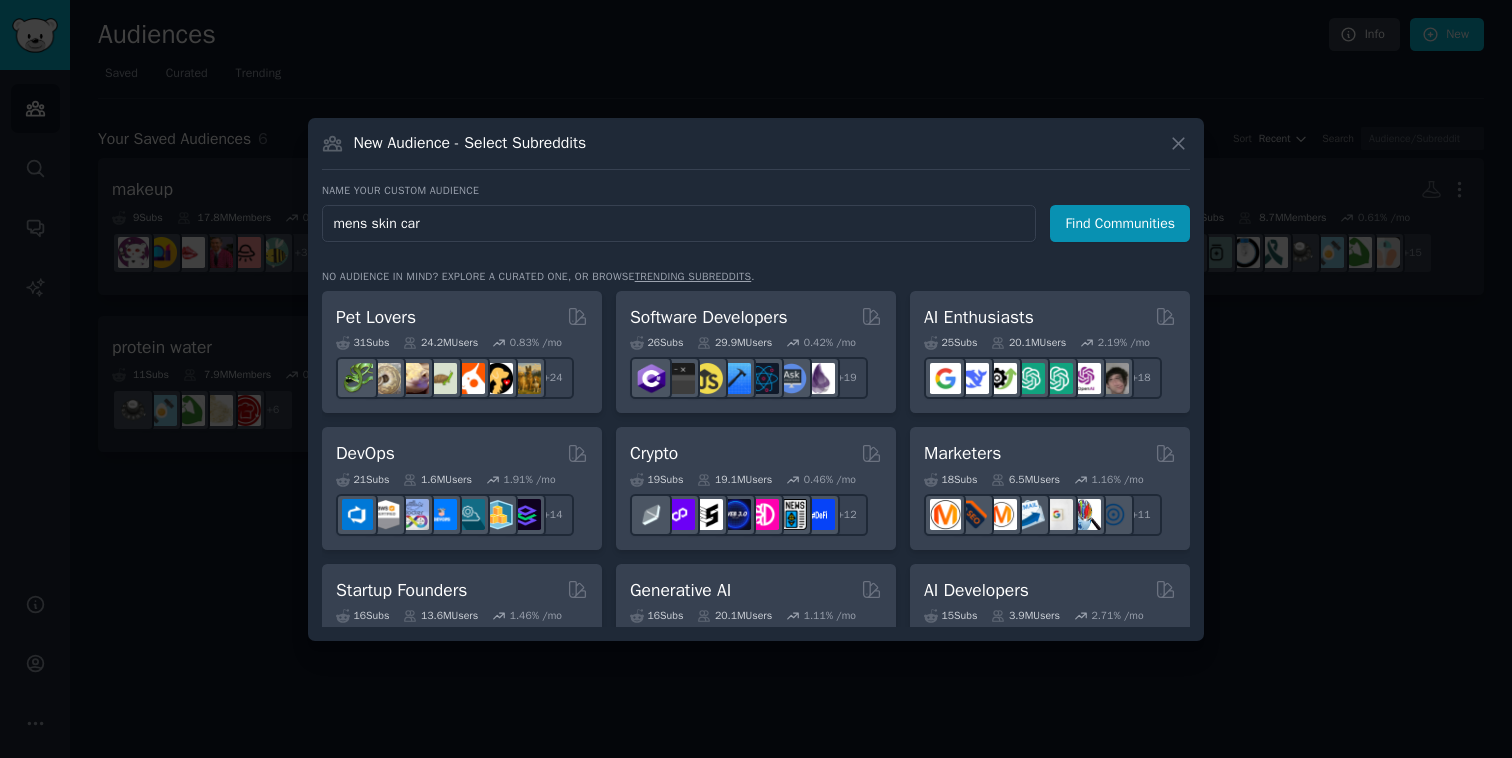 type on "mens skin care" 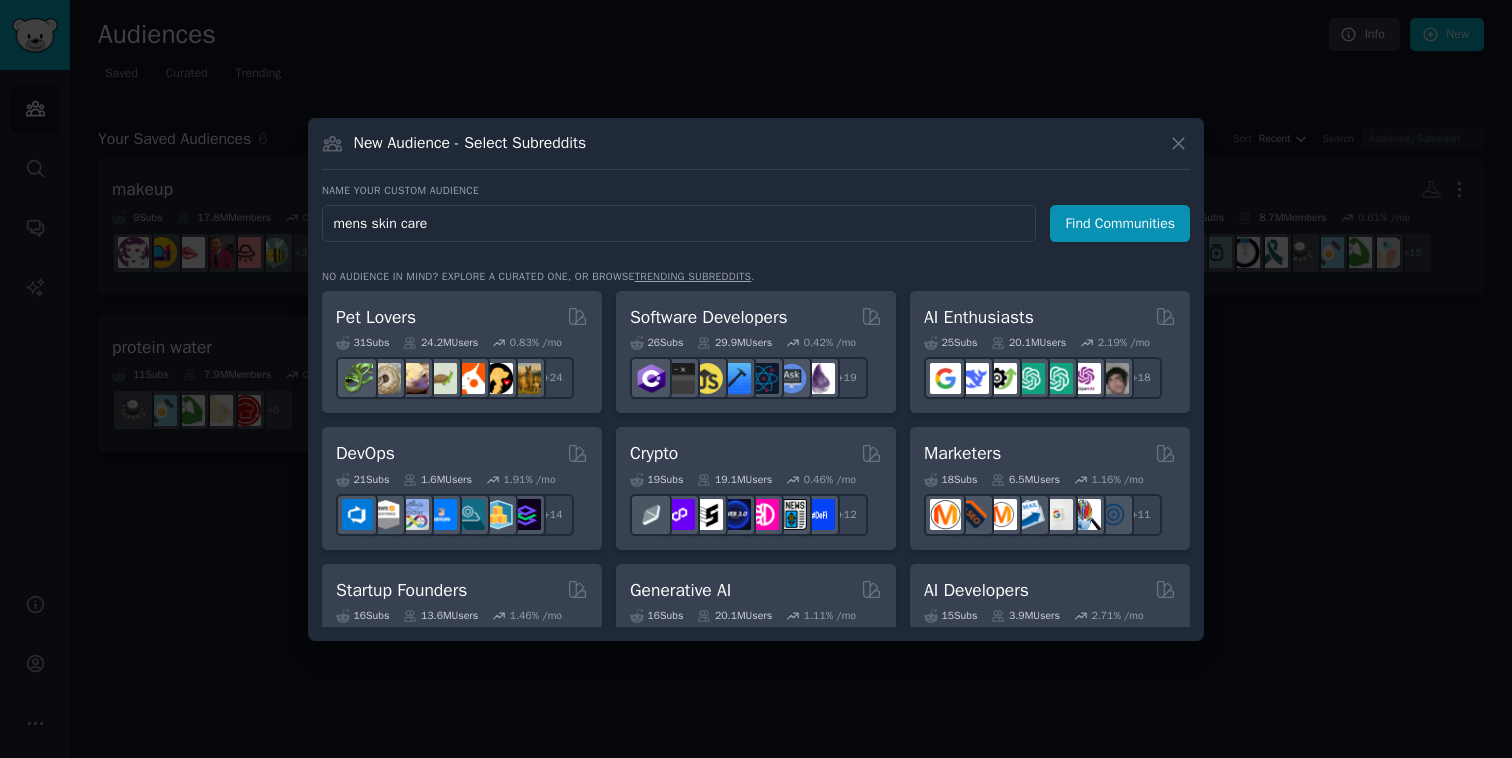 click on "Find Communities" at bounding box center [1120, 223] 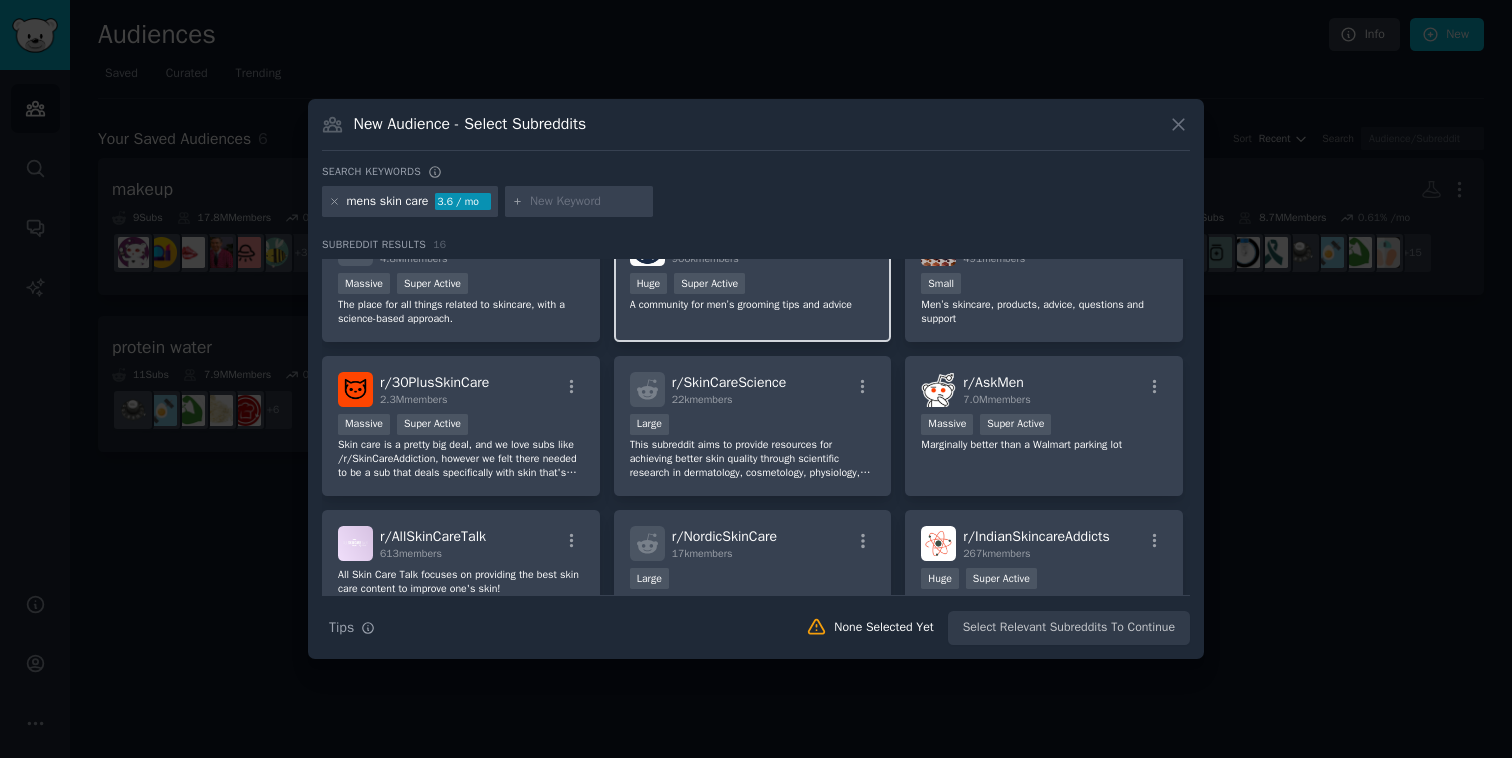 scroll, scrollTop: 0, scrollLeft: 0, axis: both 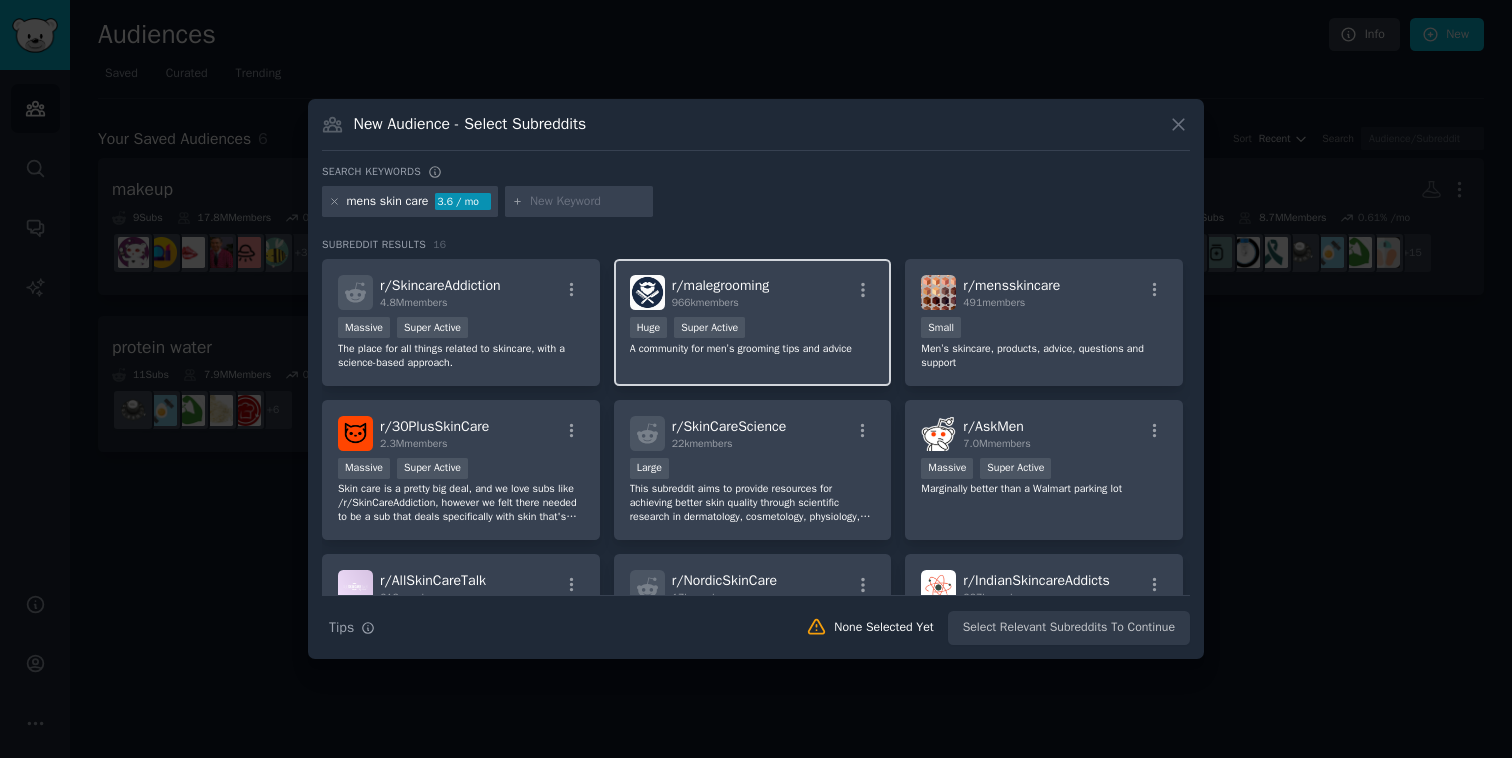 click on "A community for men’s grooming tips and advice" at bounding box center (753, 349) 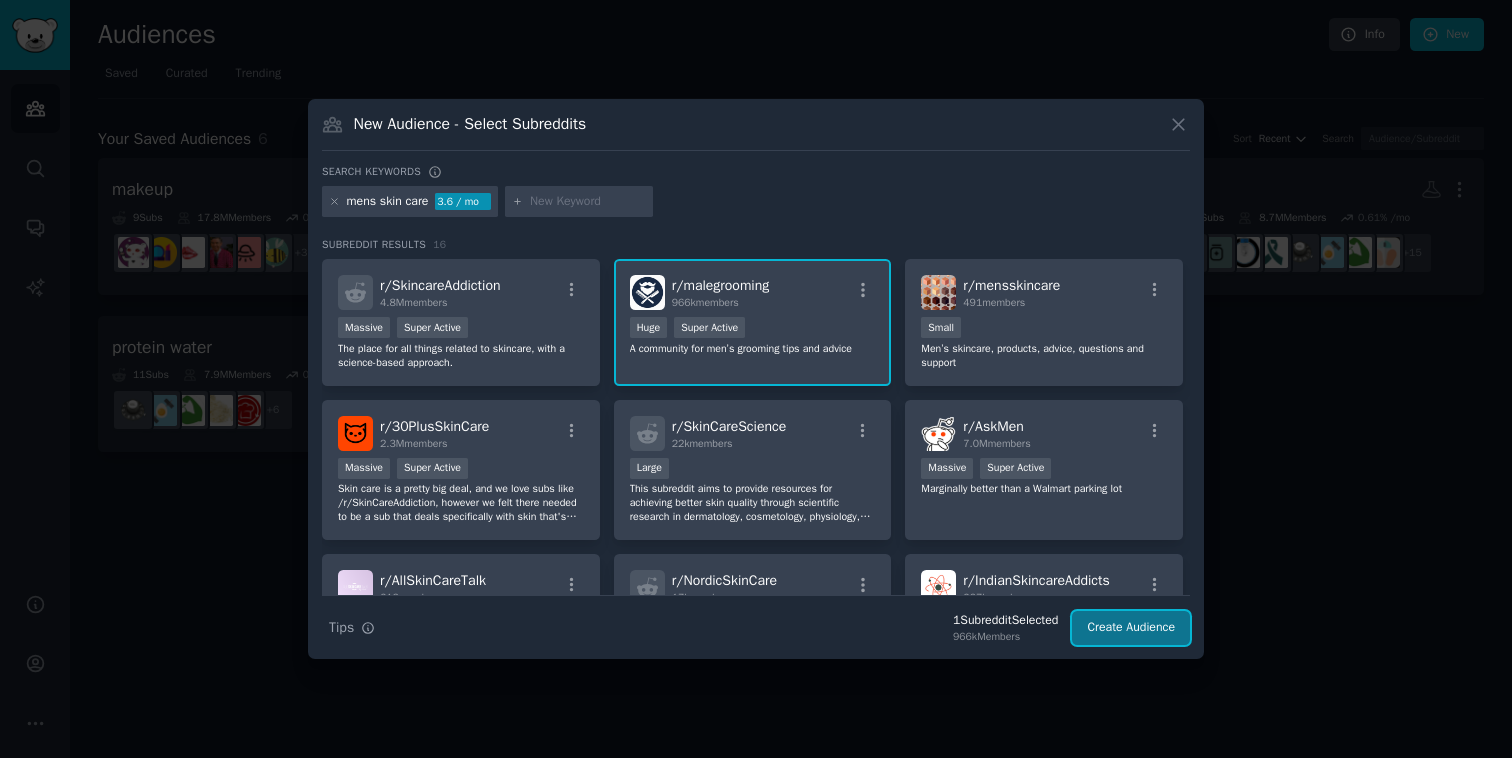 click on "Create Audience" at bounding box center (1131, 628) 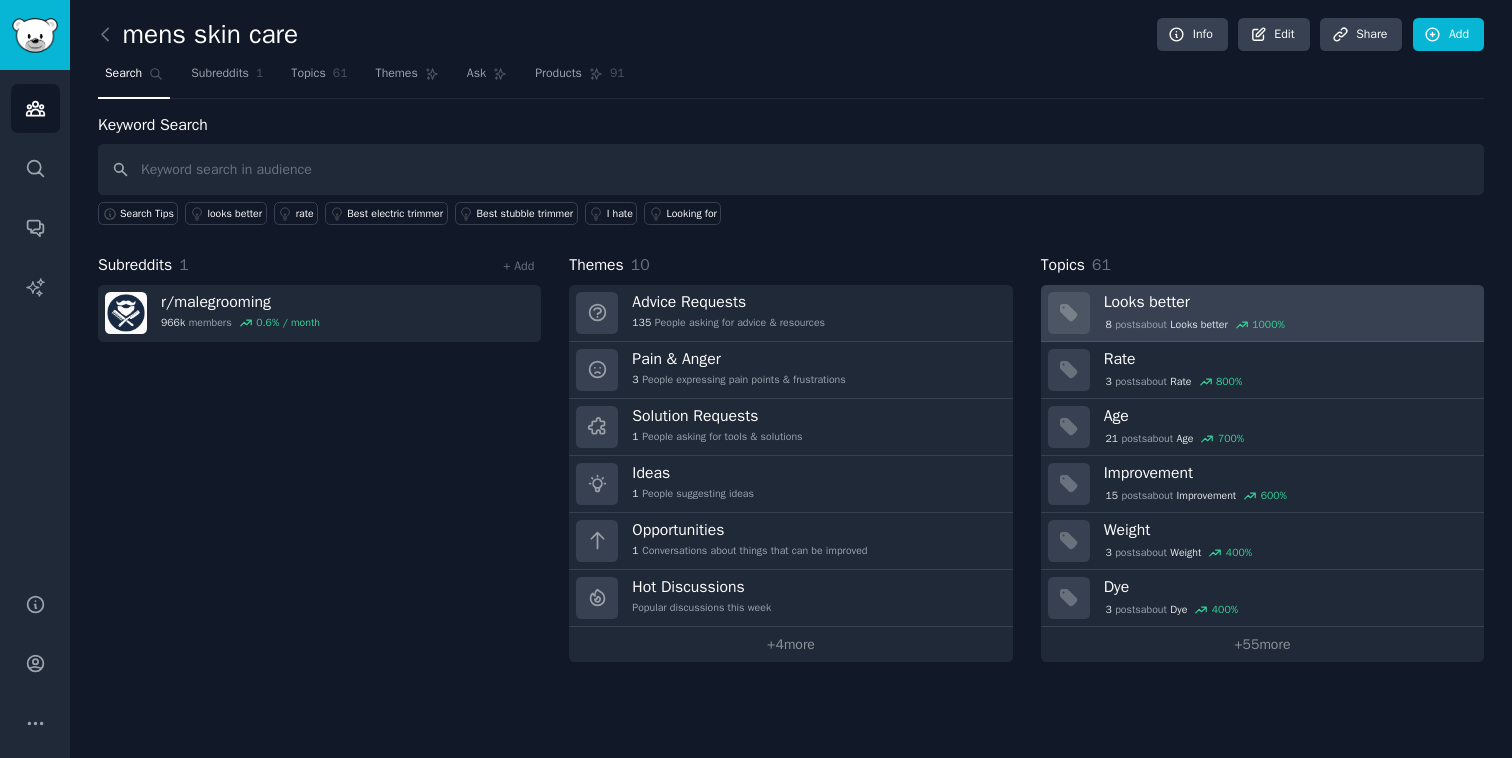 click on "Looks better" at bounding box center [1287, 302] 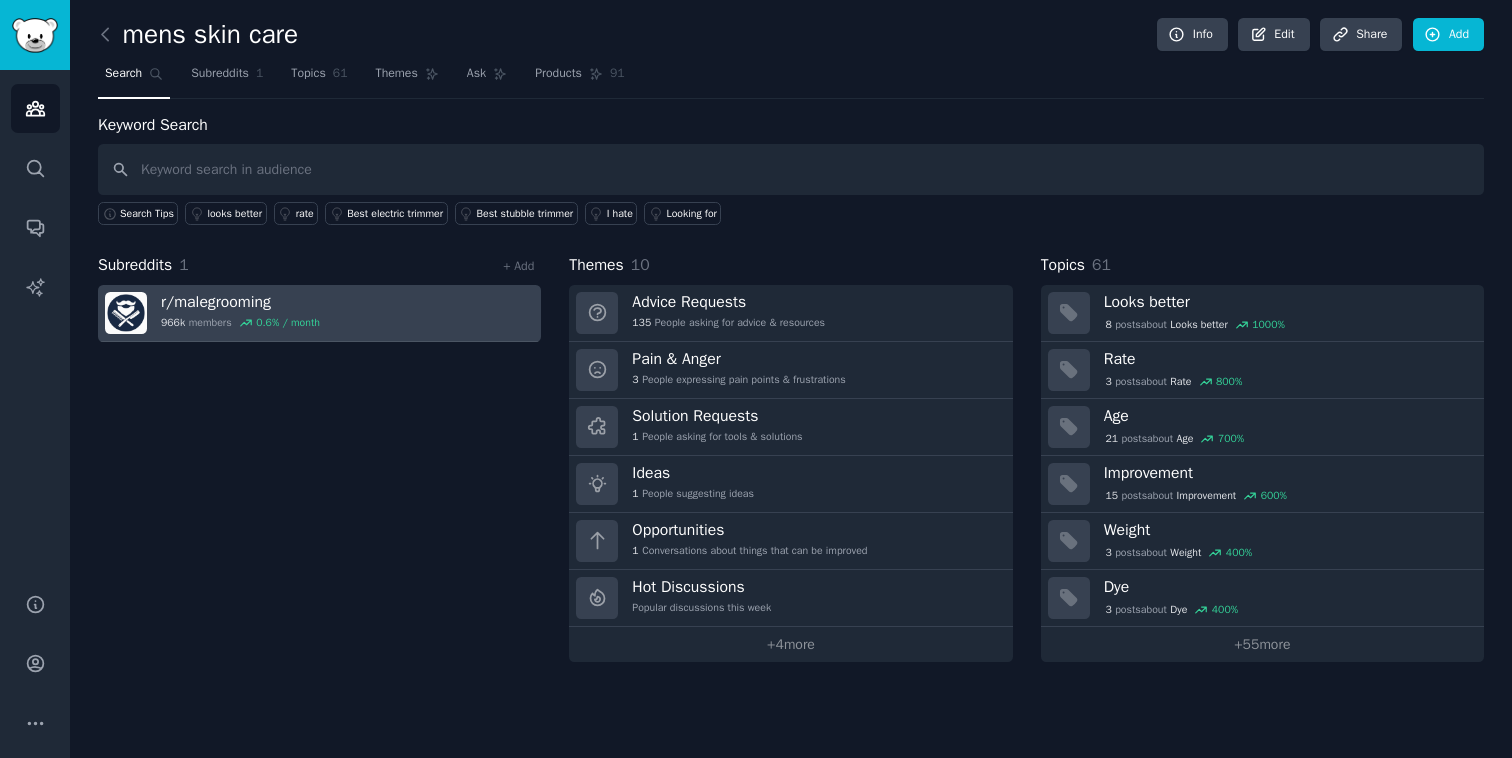 click 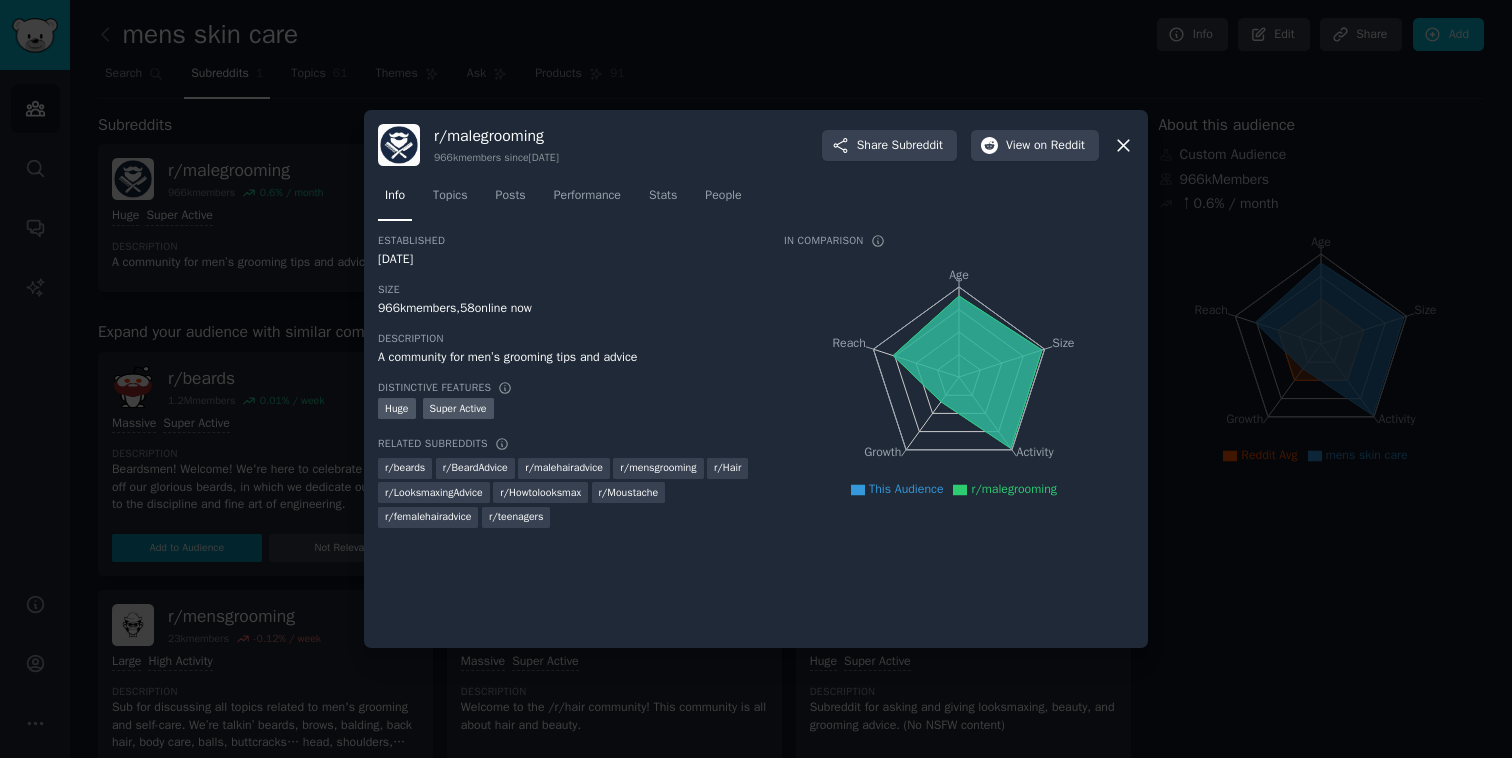 click at bounding box center (756, 379) 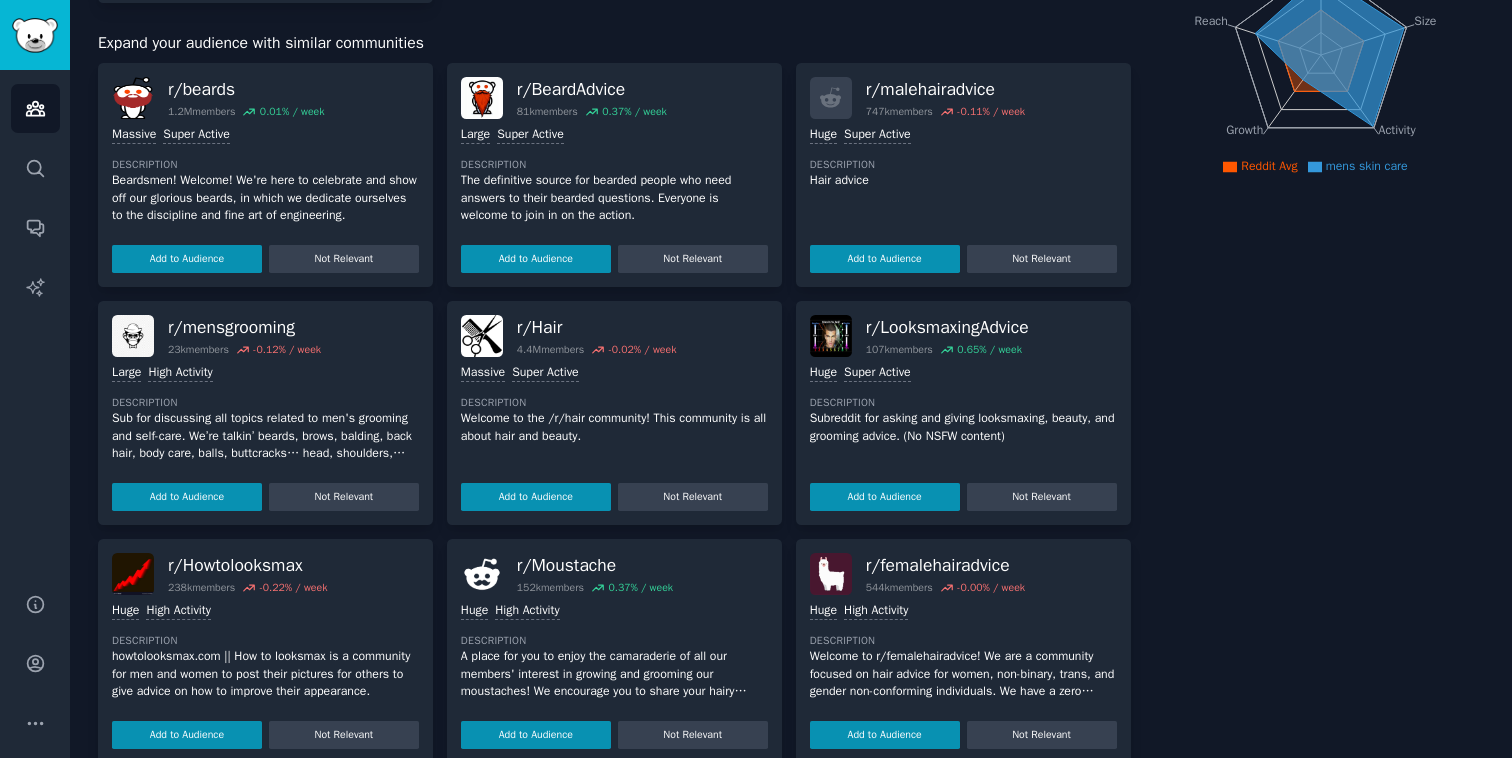 scroll, scrollTop: 189, scrollLeft: 0, axis: vertical 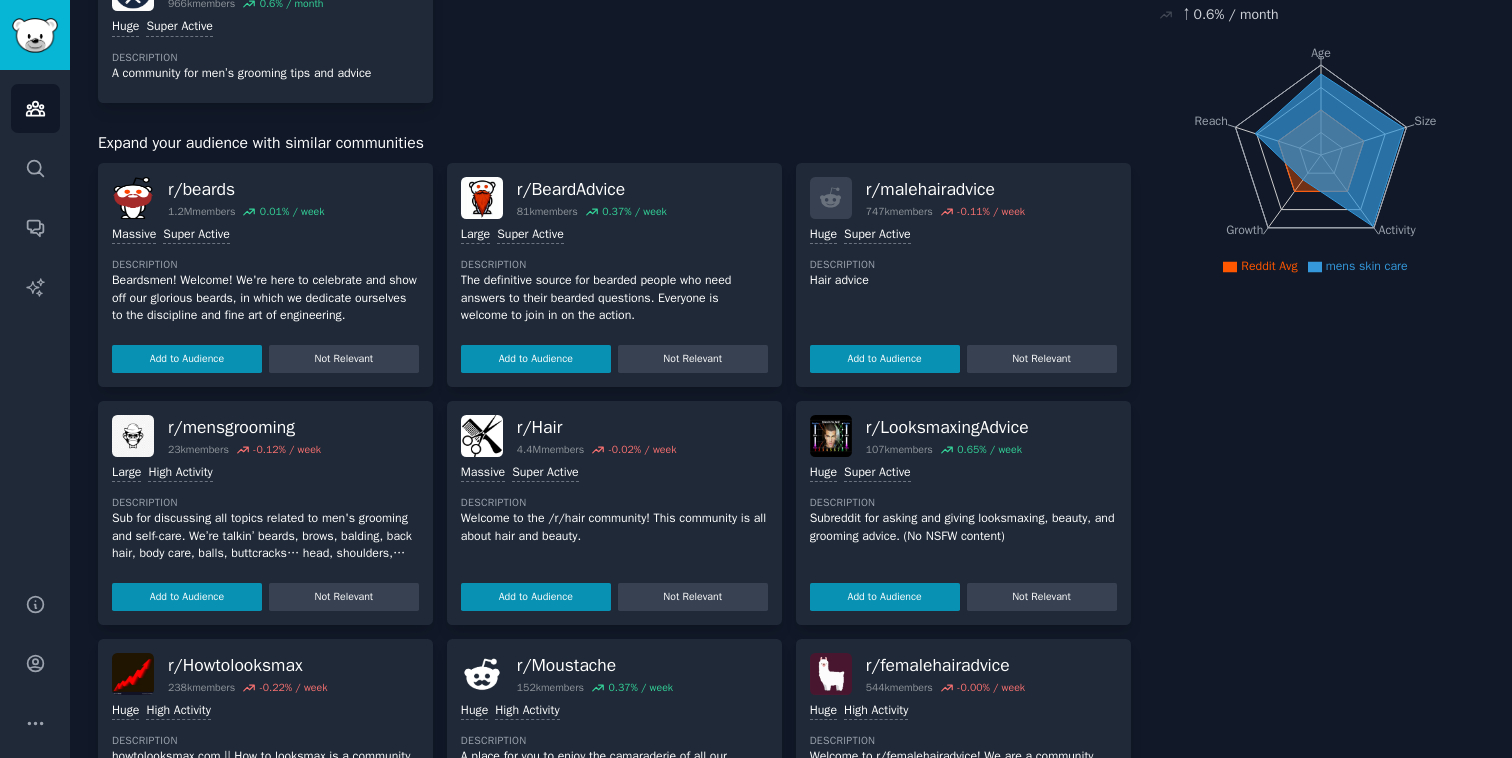 click on "Sub for discussing all topics related to men's grooming and self-care.  We’re talkin’ beards, brows, balding, back hair, body care, balls, buttcracks… head, shoulders, knees and toes, knees and toes.
This is a constructive community." at bounding box center [265, 536] 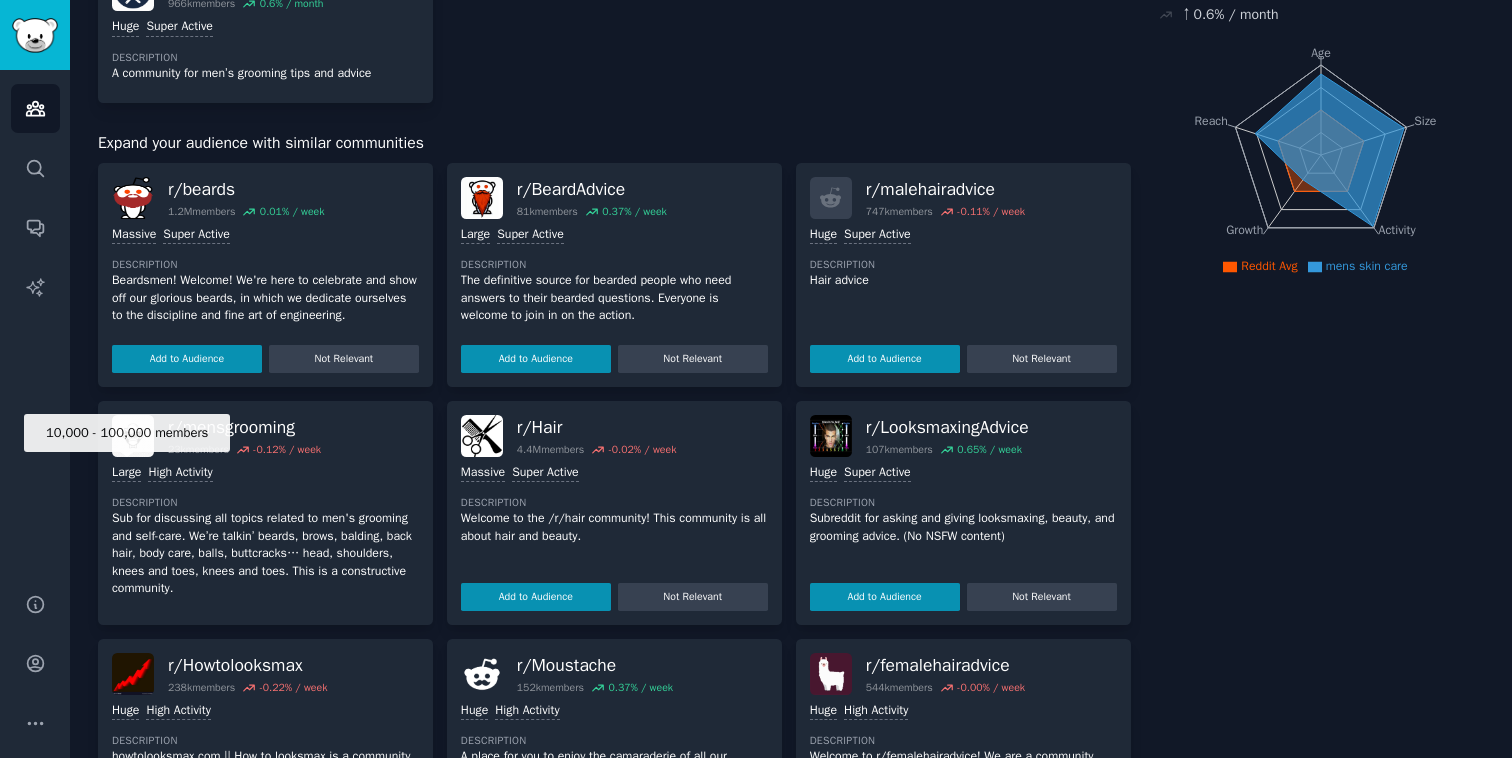 click on "10,000 - 100,000 members Large High Activity Description Sub for discussing all topics related to men's grooming and self-care.  We’re talkin’ beards, brows, balding, back hair, body care, balls, buttcracks… head, shoulders, knees and toes, knees and toes.
This is a constructive community.  Add to Audience Not Relevant" at bounding box center (265, 534) 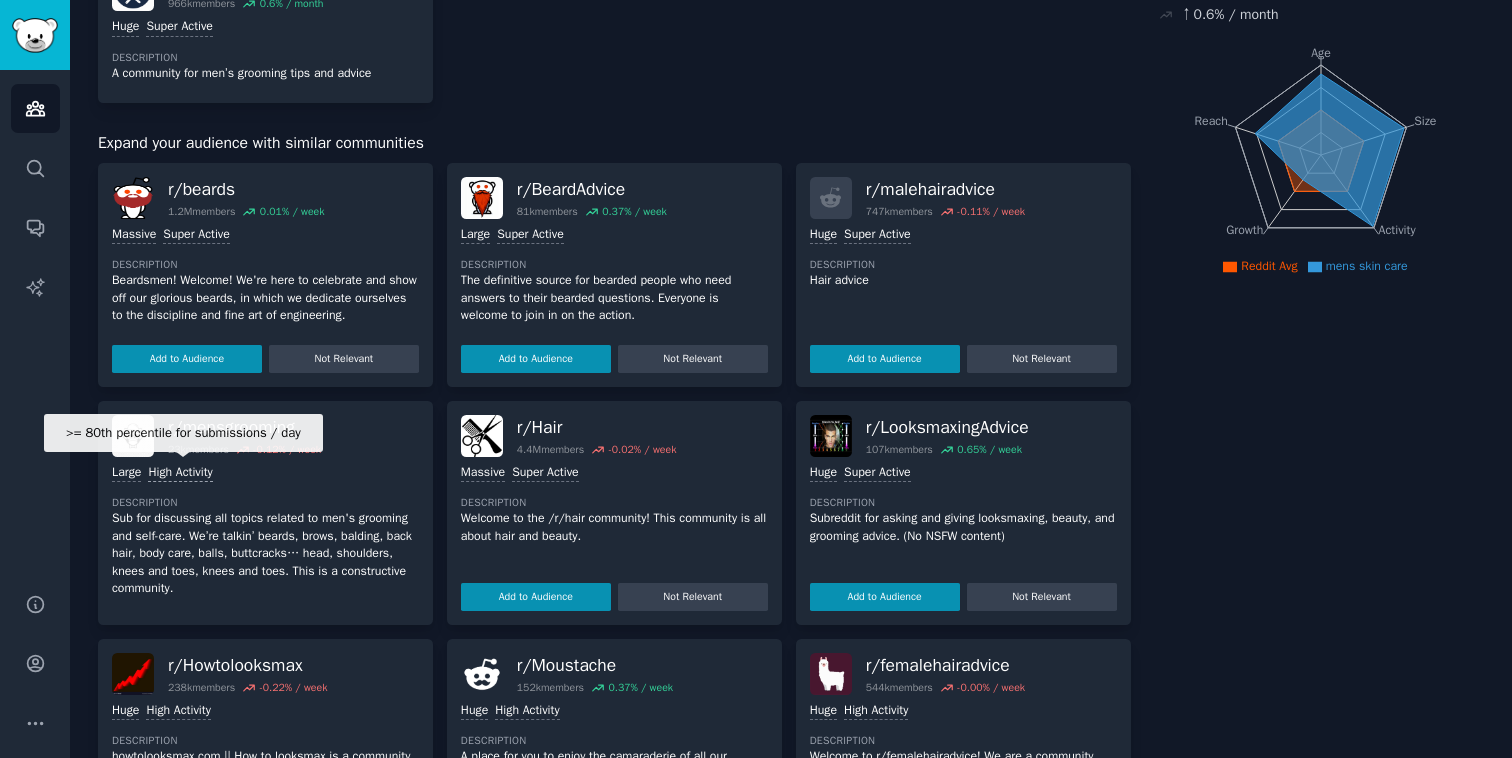 click on "High Activity" at bounding box center (180, 473) 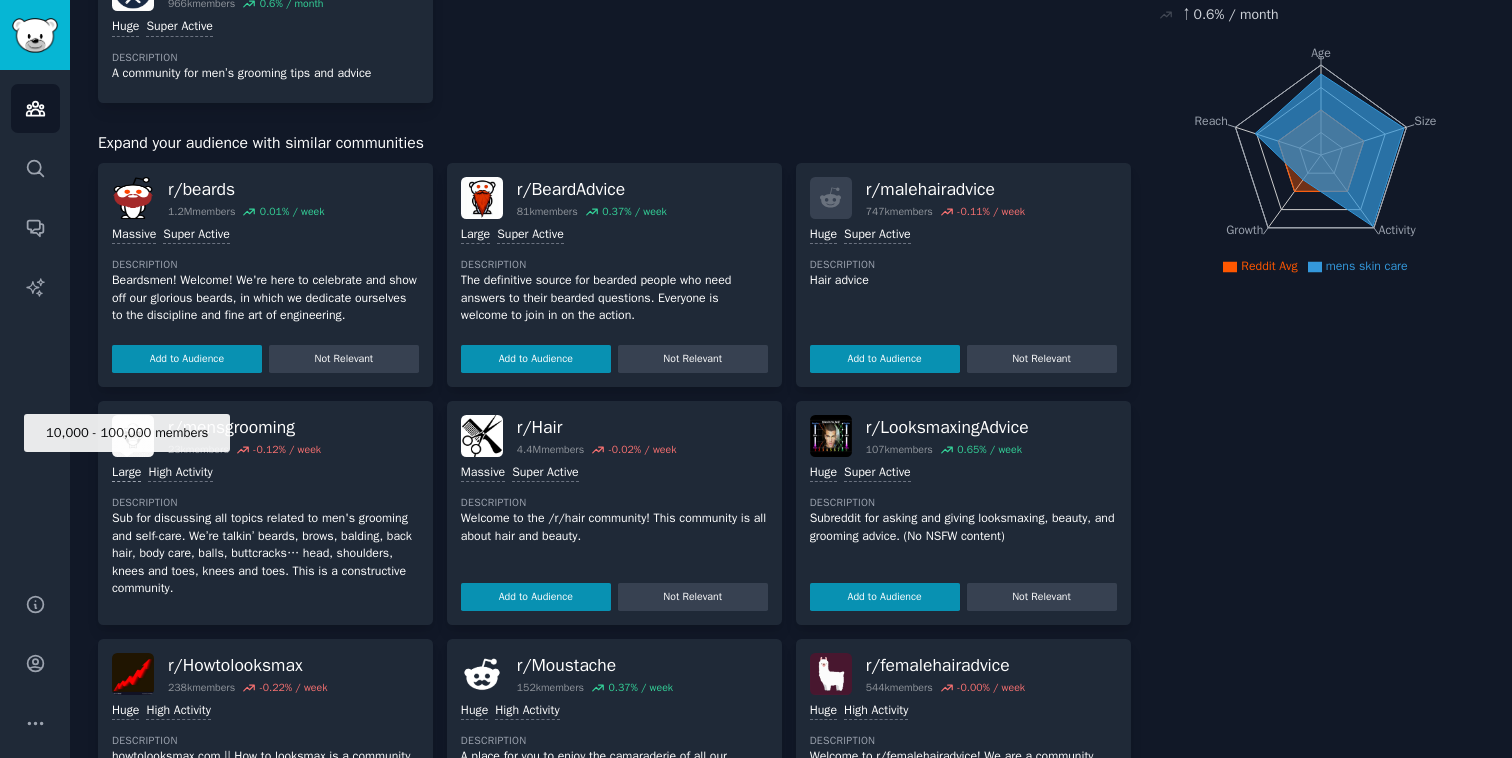 click on "Large" at bounding box center [126, 473] 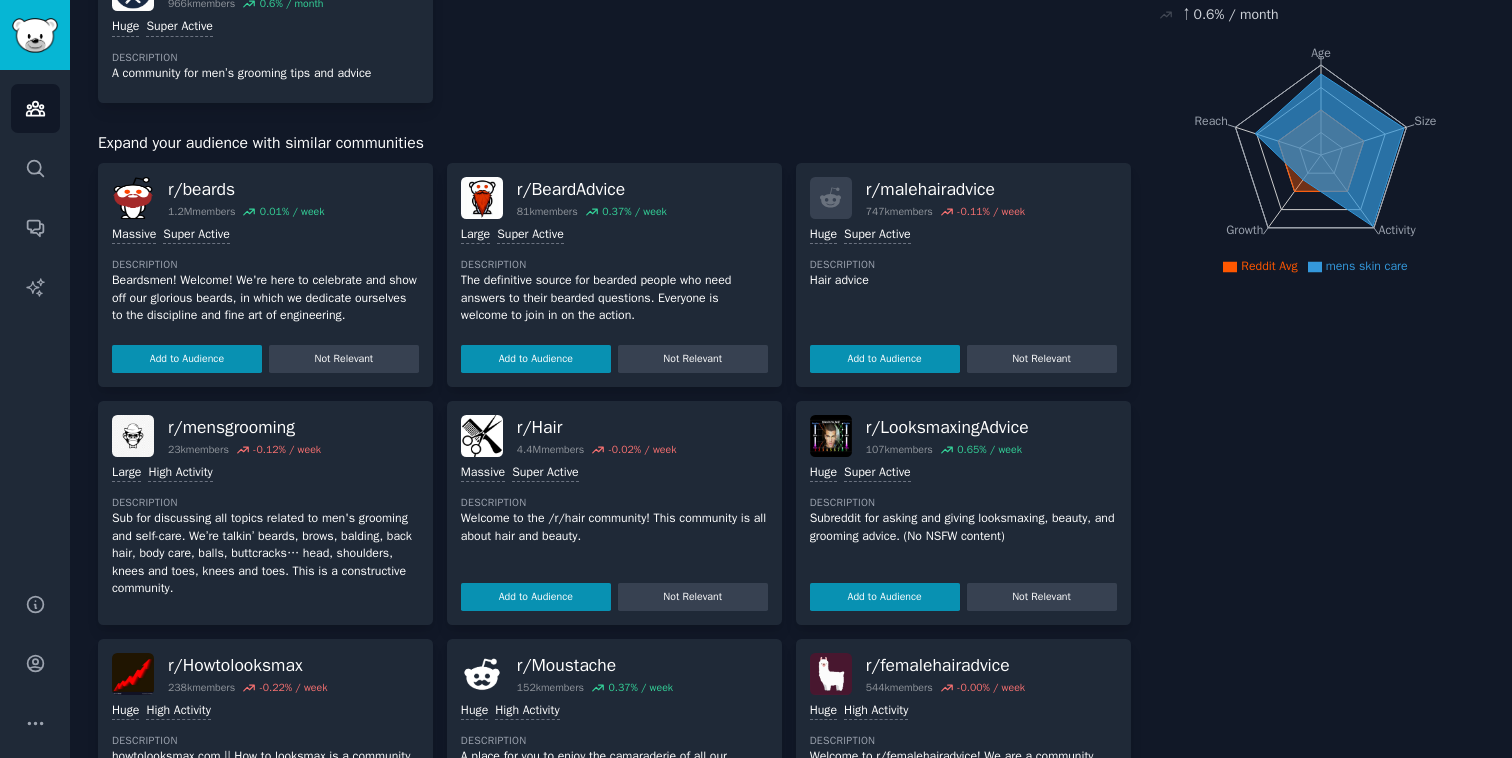 click on "Sub for discussing all topics related to men's grooming and self-care.  We’re talkin’ beards, brows, balding, back hair, body care, balls, buttcracks… head, shoulders, knees and toes, knees and toes.
This is a constructive community." at bounding box center (265, 554) 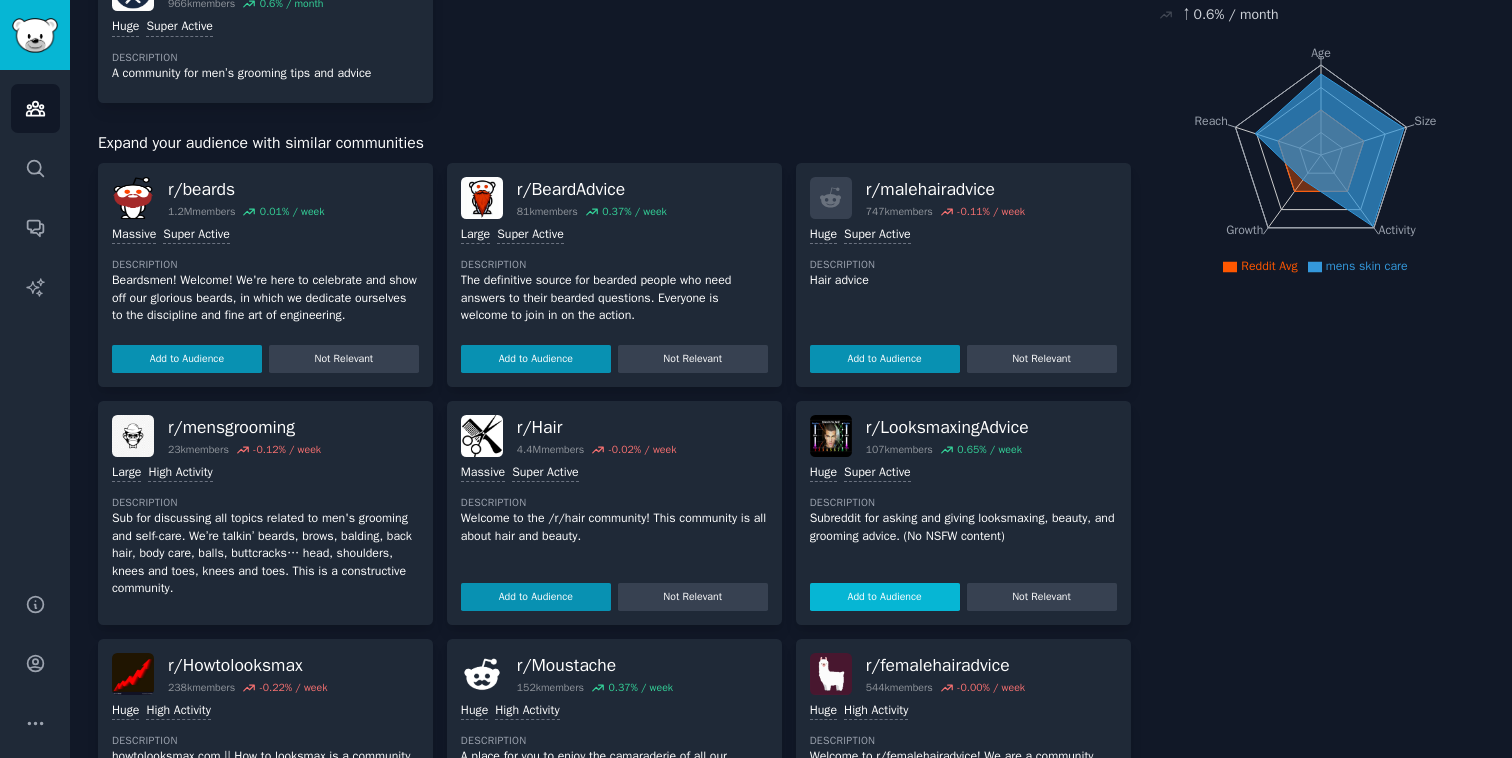 click on "Add to Audience" at bounding box center [885, 597] 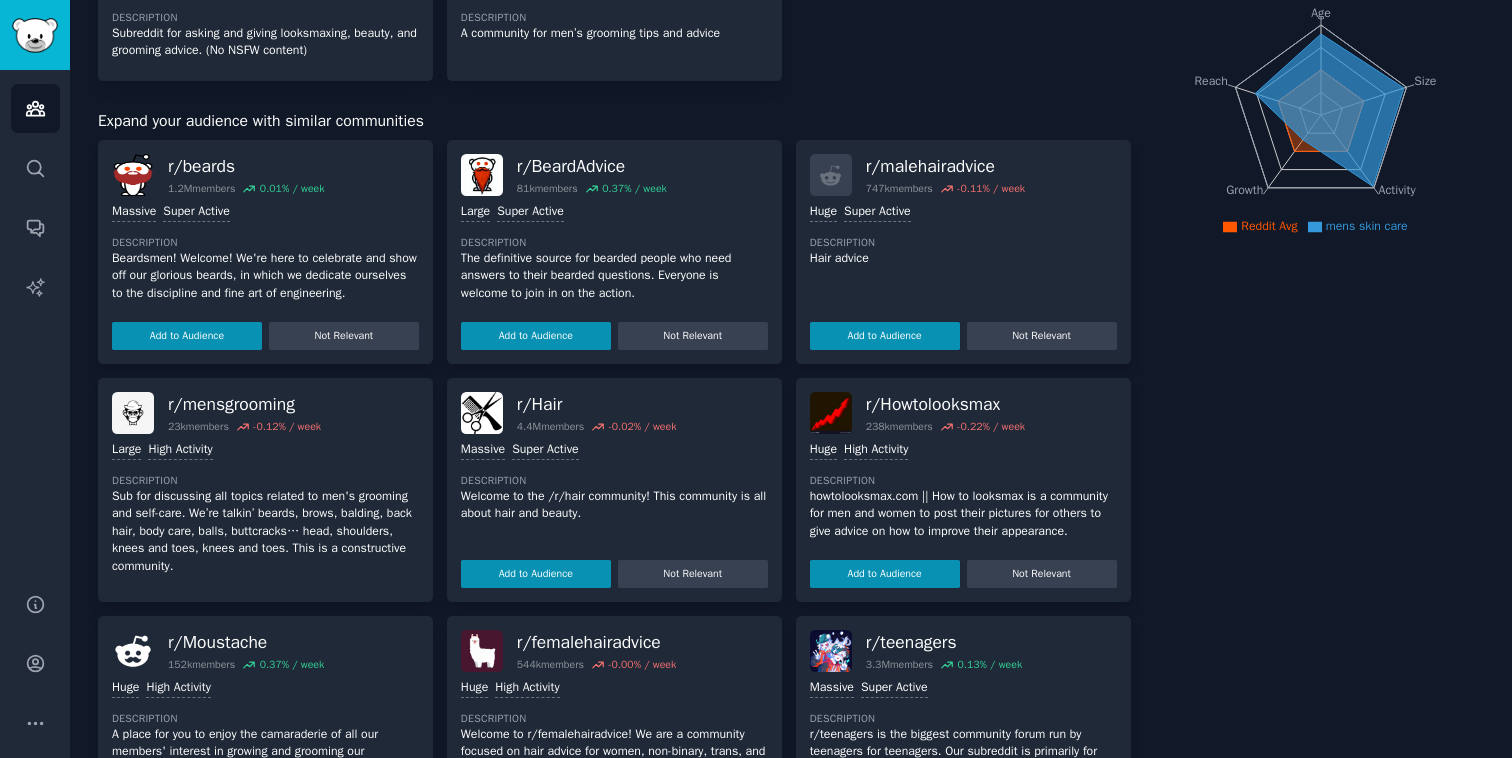 scroll, scrollTop: 231, scrollLeft: 0, axis: vertical 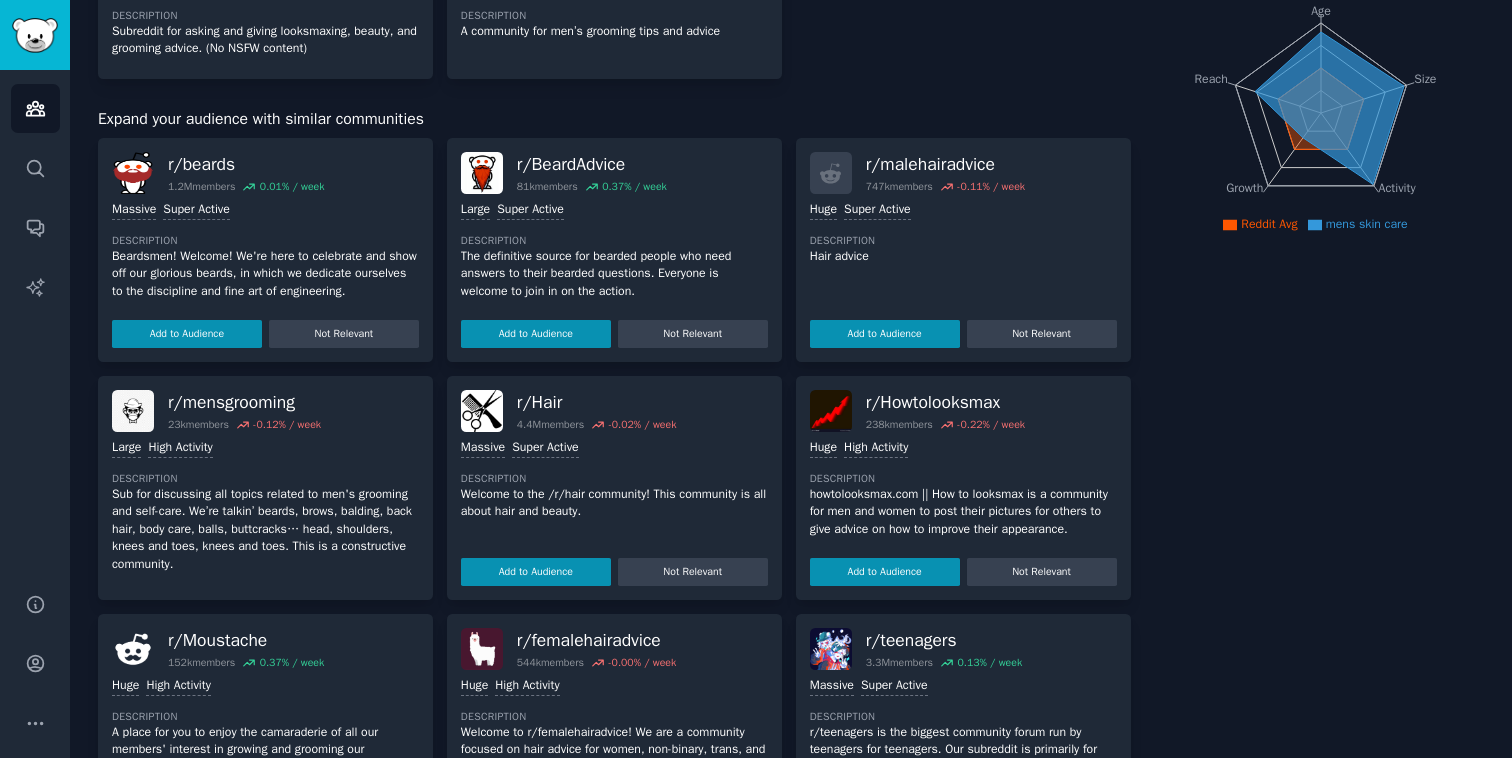 click on "Sub for discussing all topics related to men's grooming and self-care.  We’re talkin’ beards, brows, balding, back hair, body care, balls, buttcracks… head, shoulders, knees and toes, knees and toes.
This is a constructive community." at bounding box center [265, 530] 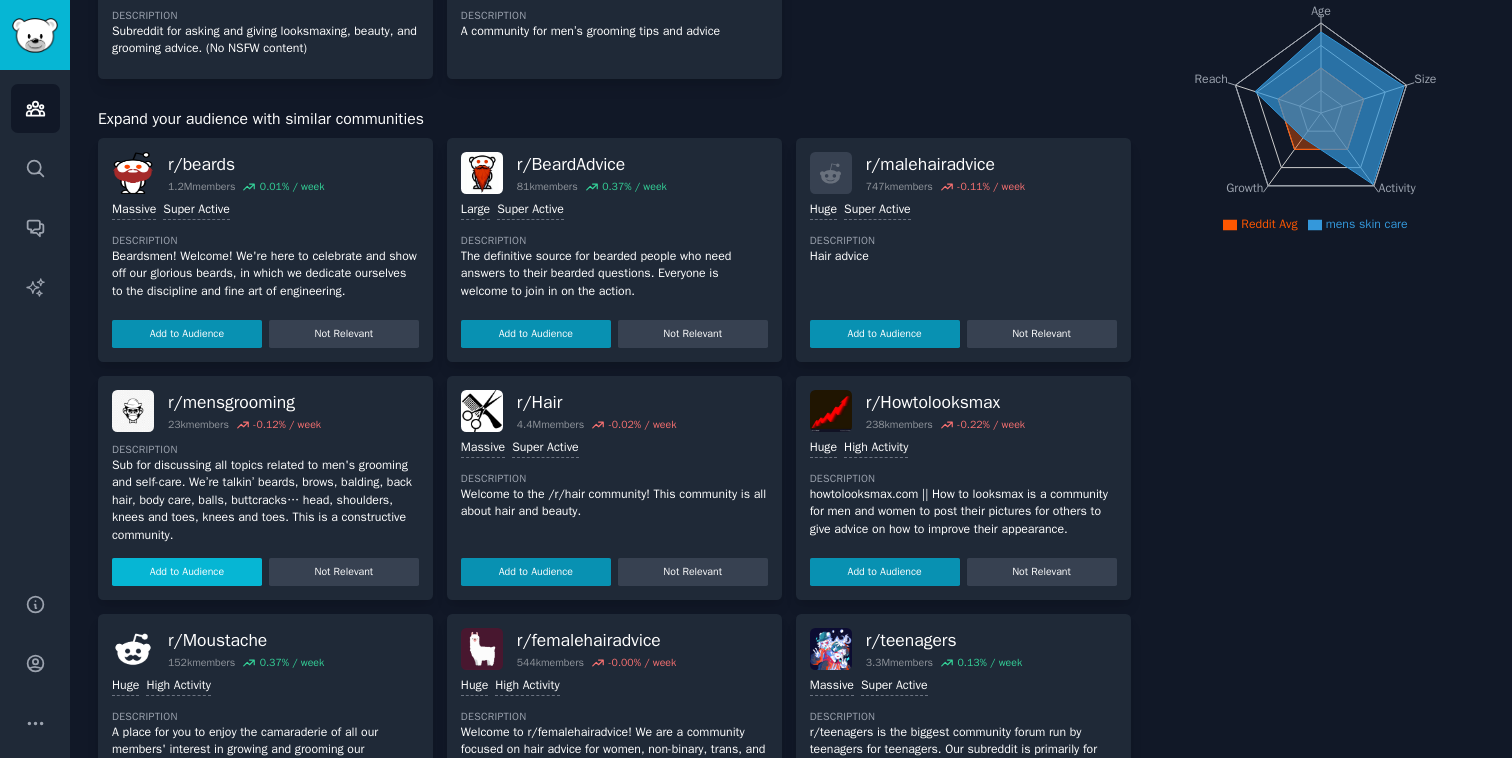 click on "Add to Audience" at bounding box center [187, 572] 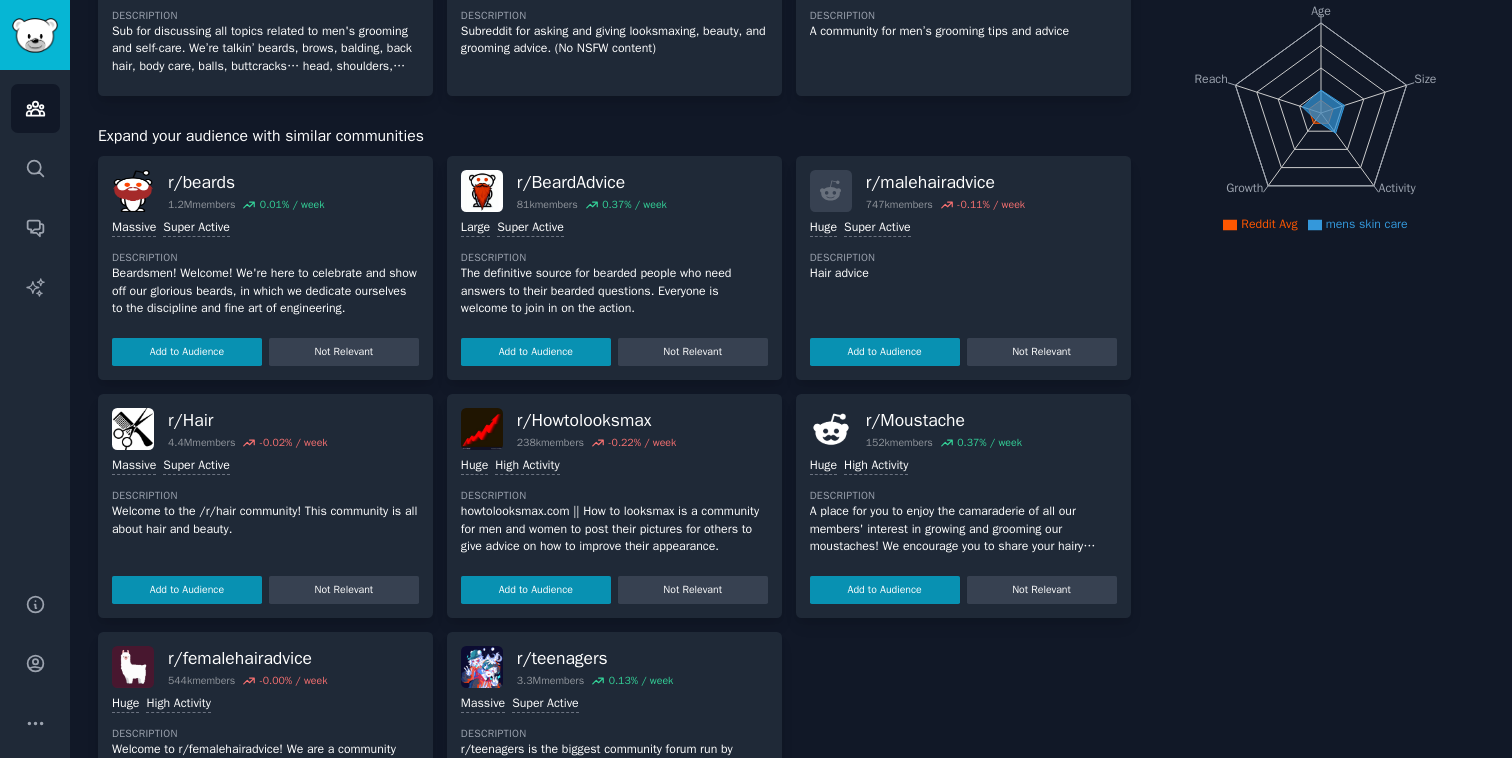 scroll, scrollTop: 0, scrollLeft: 0, axis: both 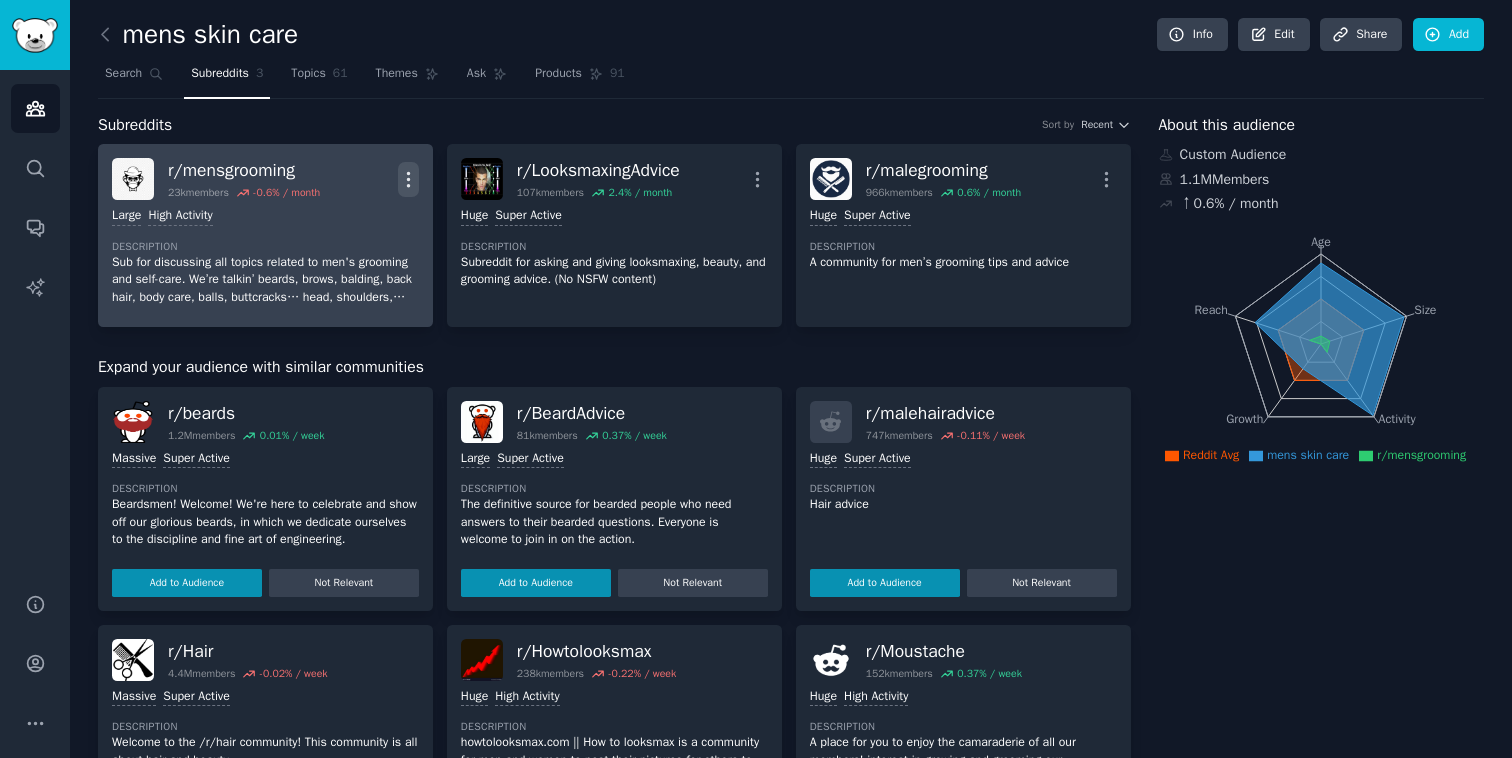 click 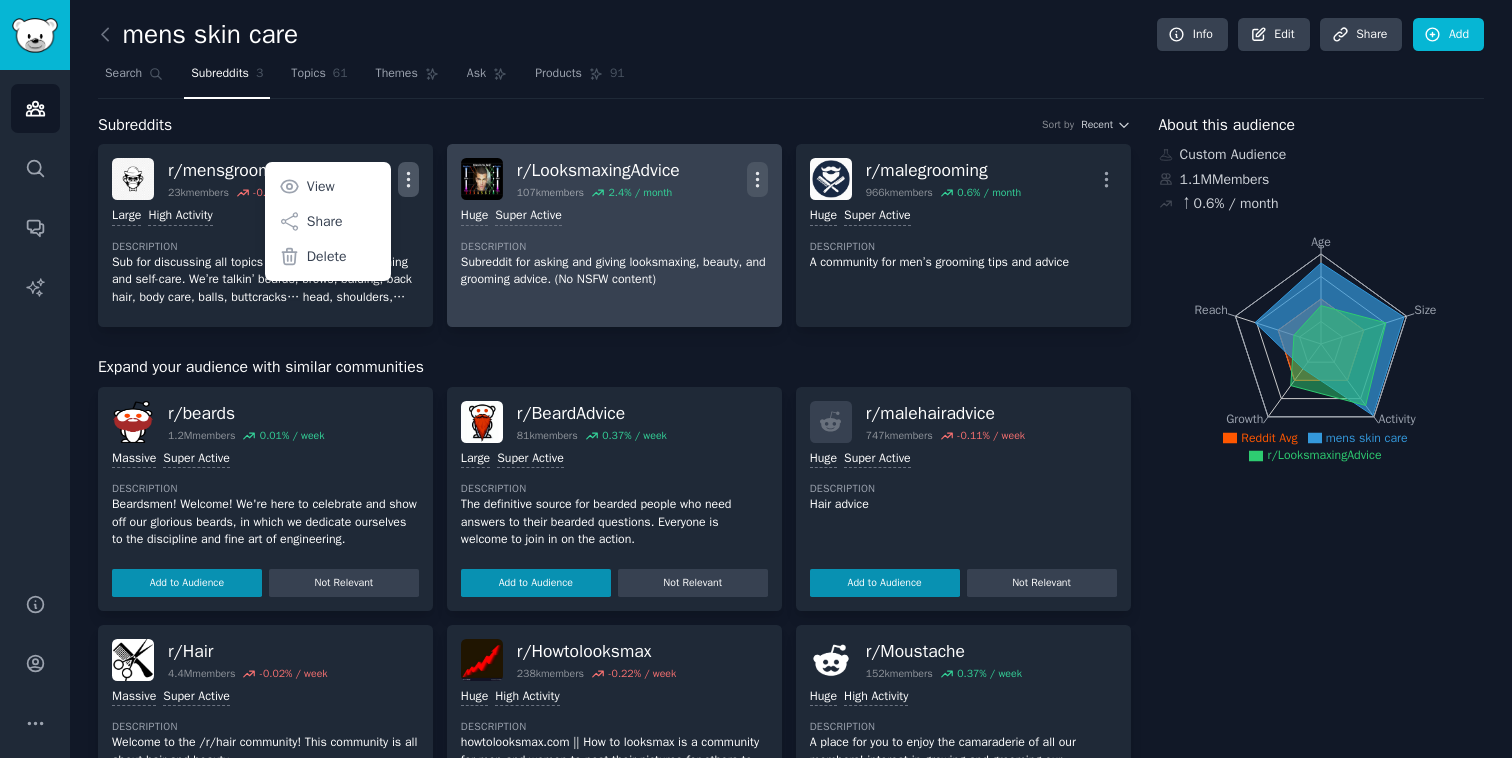 click 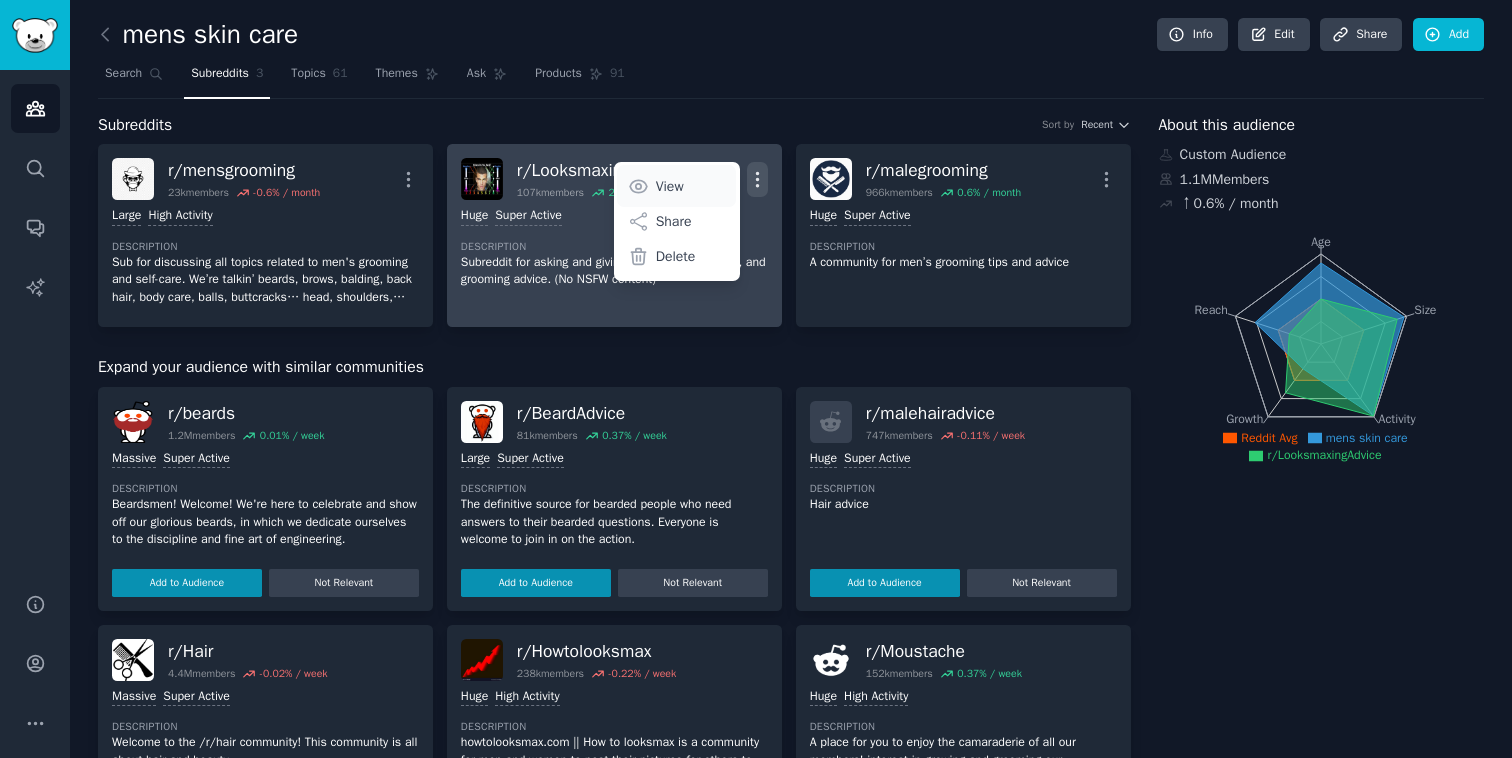 click on "View" at bounding box center [676, 186] 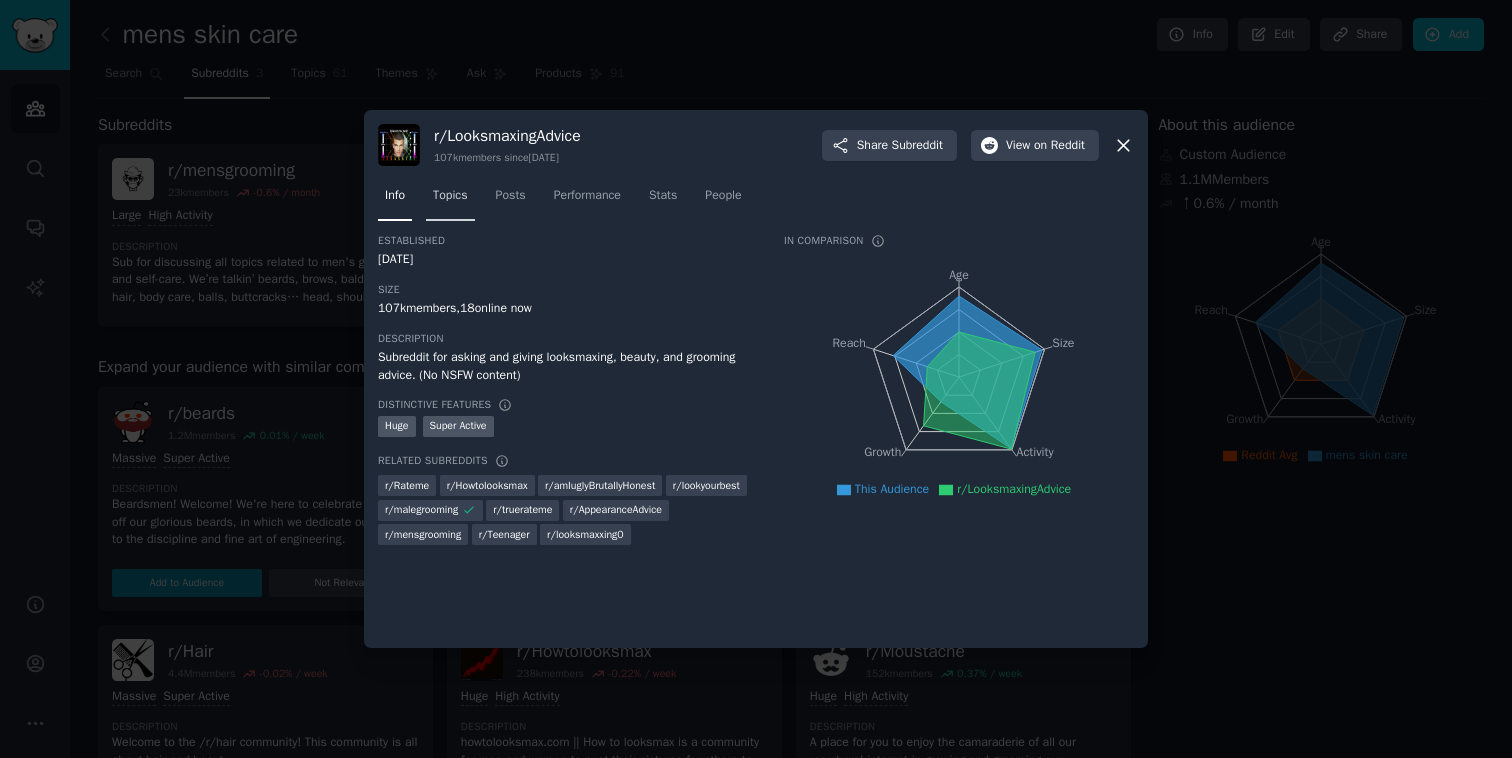 click on "Topics" at bounding box center [450, 196] 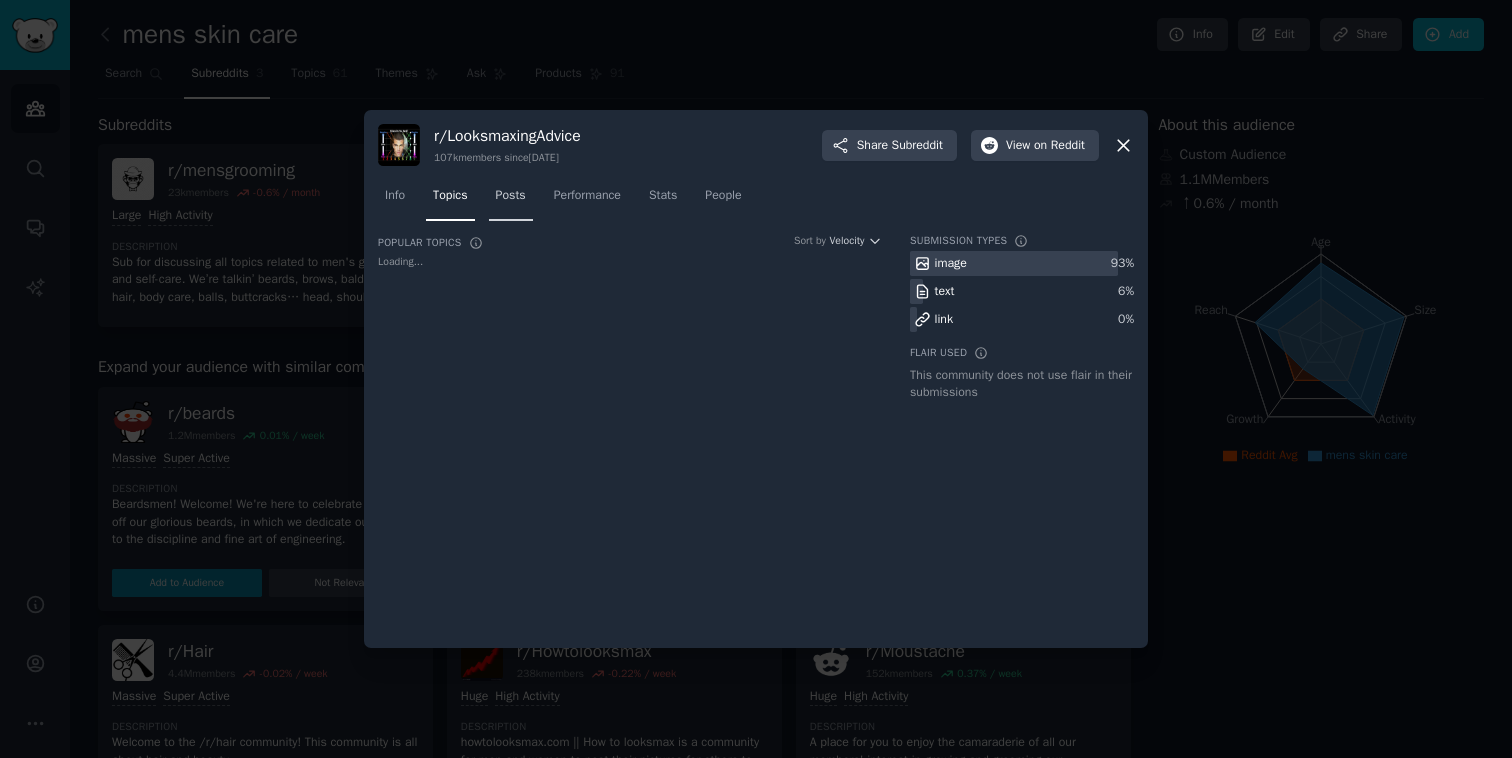 click on "Posts" at bounding box center (511, 196) 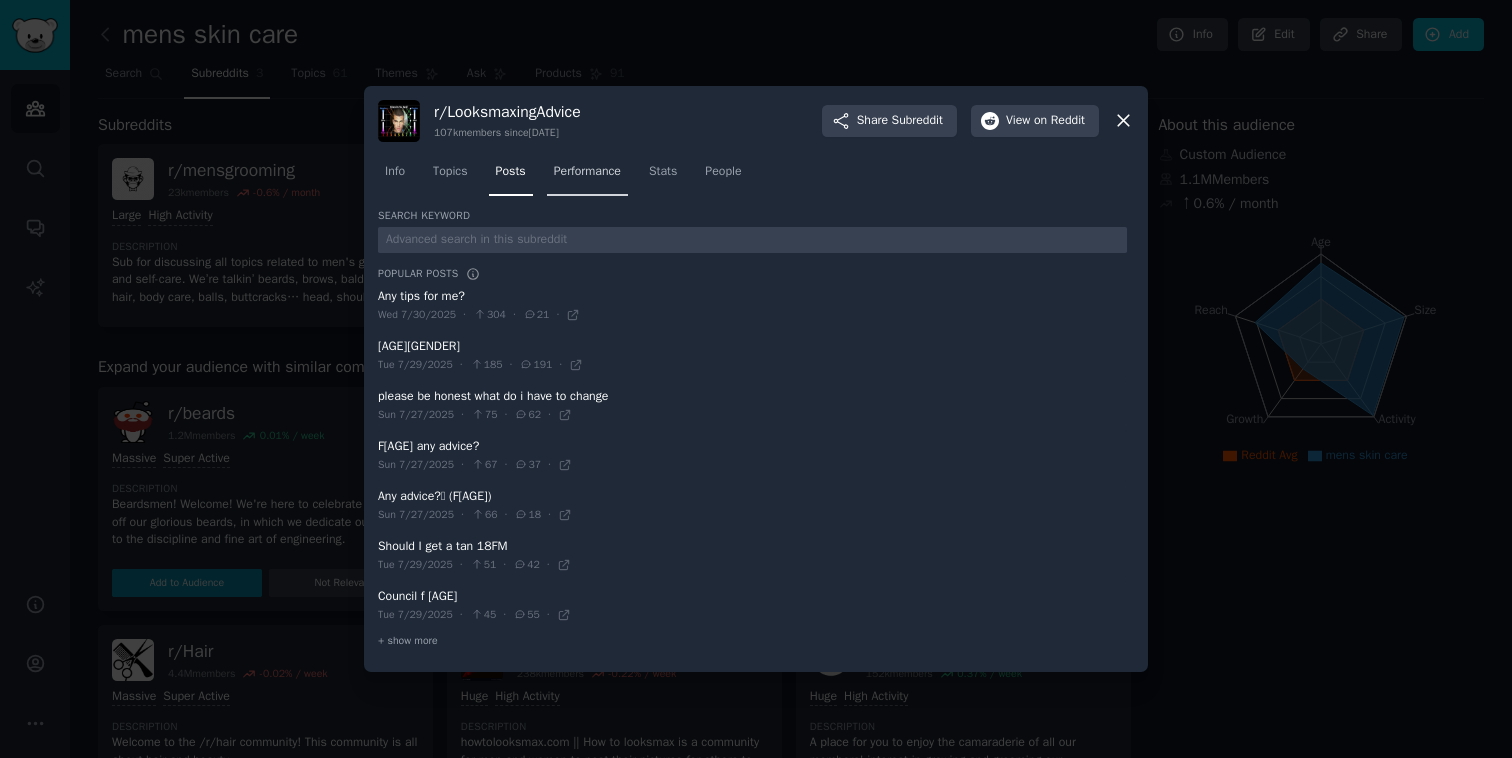 click on "Performance" at bounding box center [587, 172] 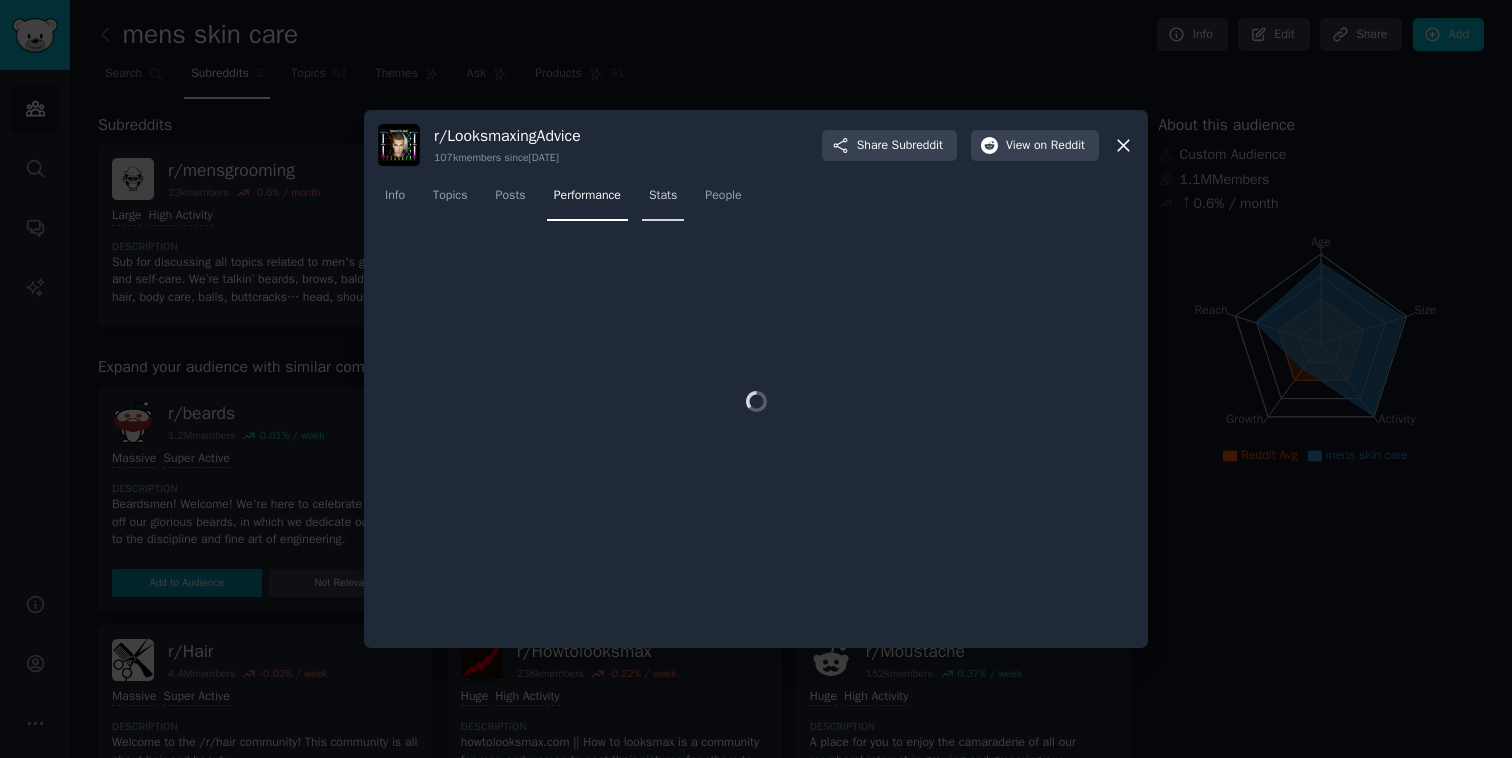 click on "Stats" at bounding box center [663, 200] 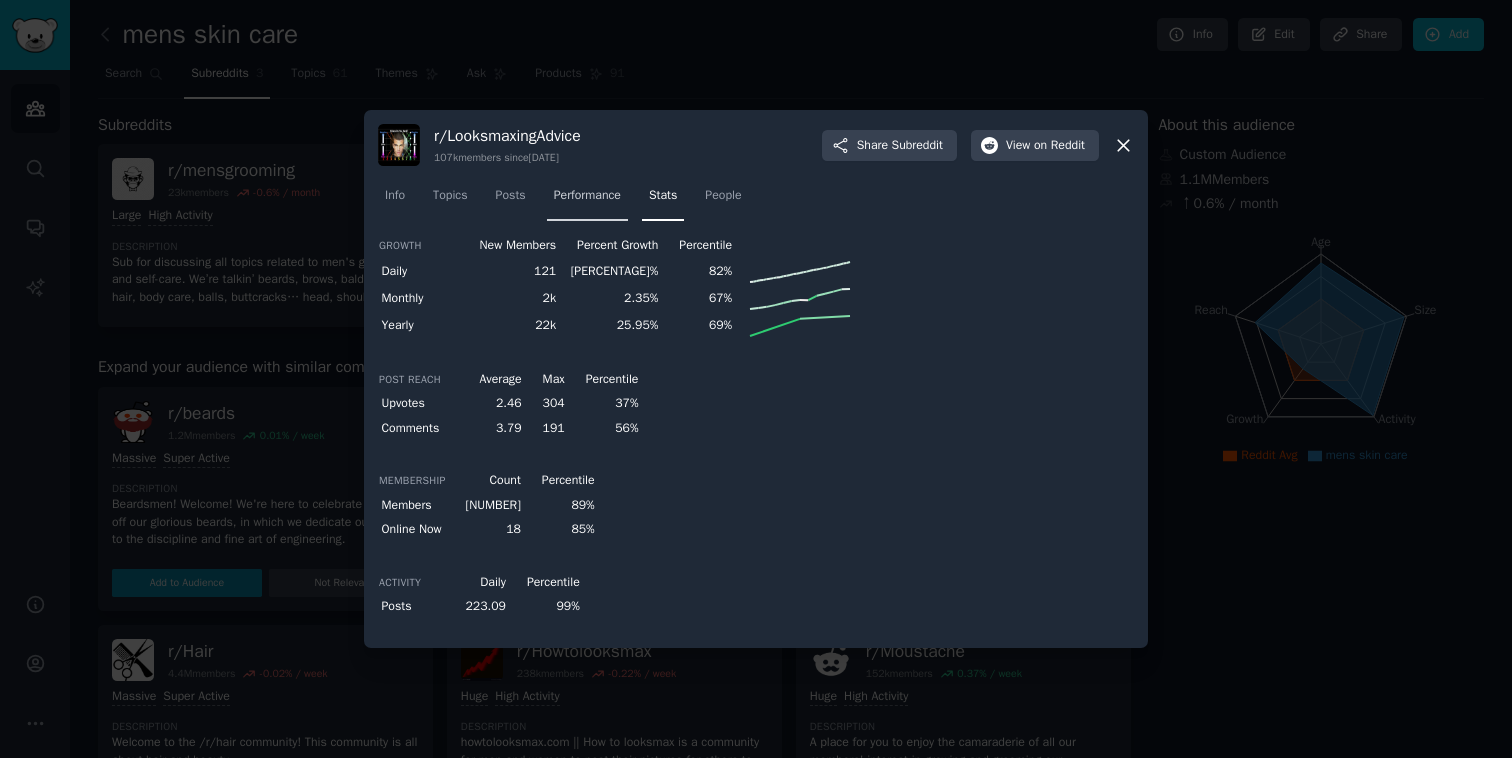 click on "Performance" at bounding box center [587, 200] 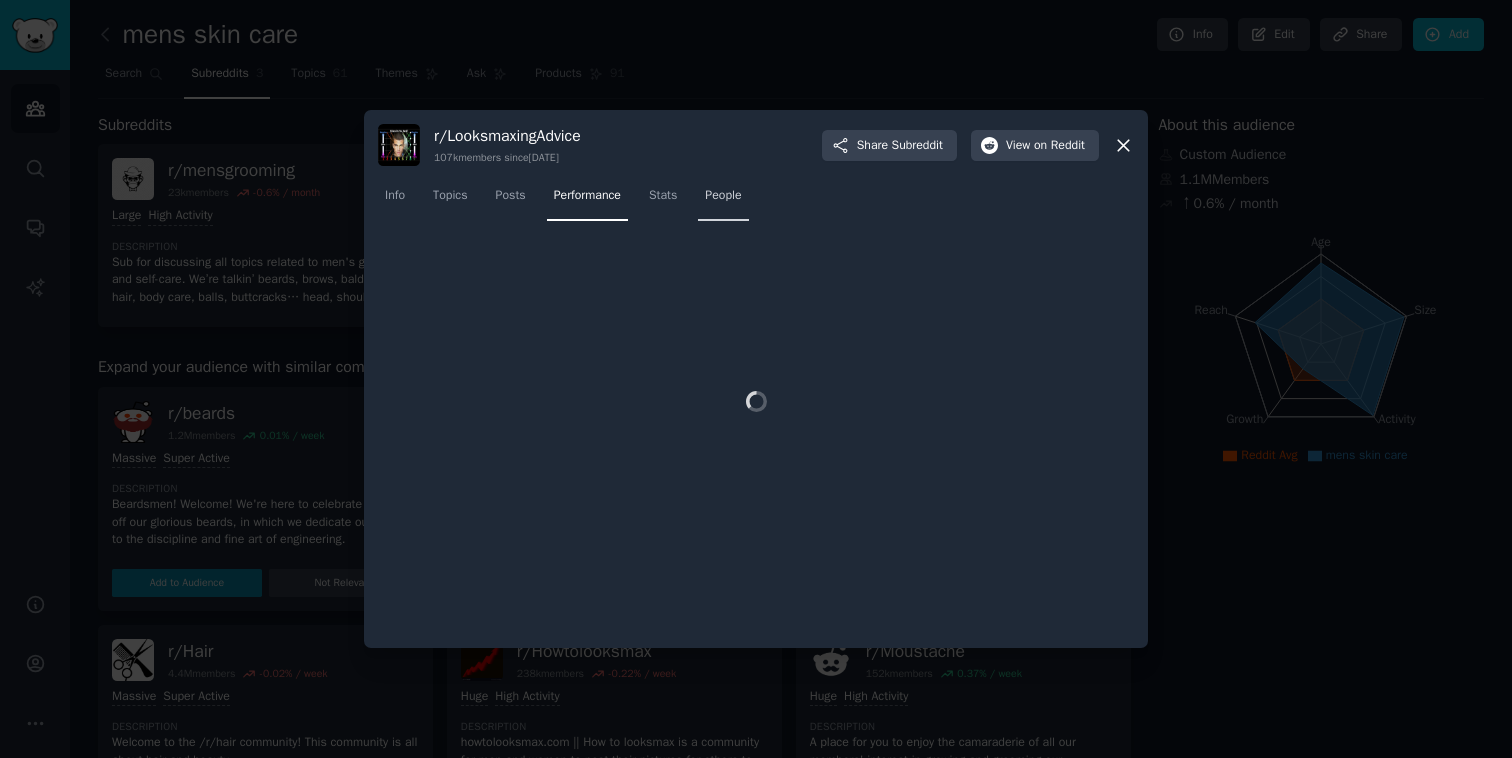 click on "People" at bounding box center [723, 196] 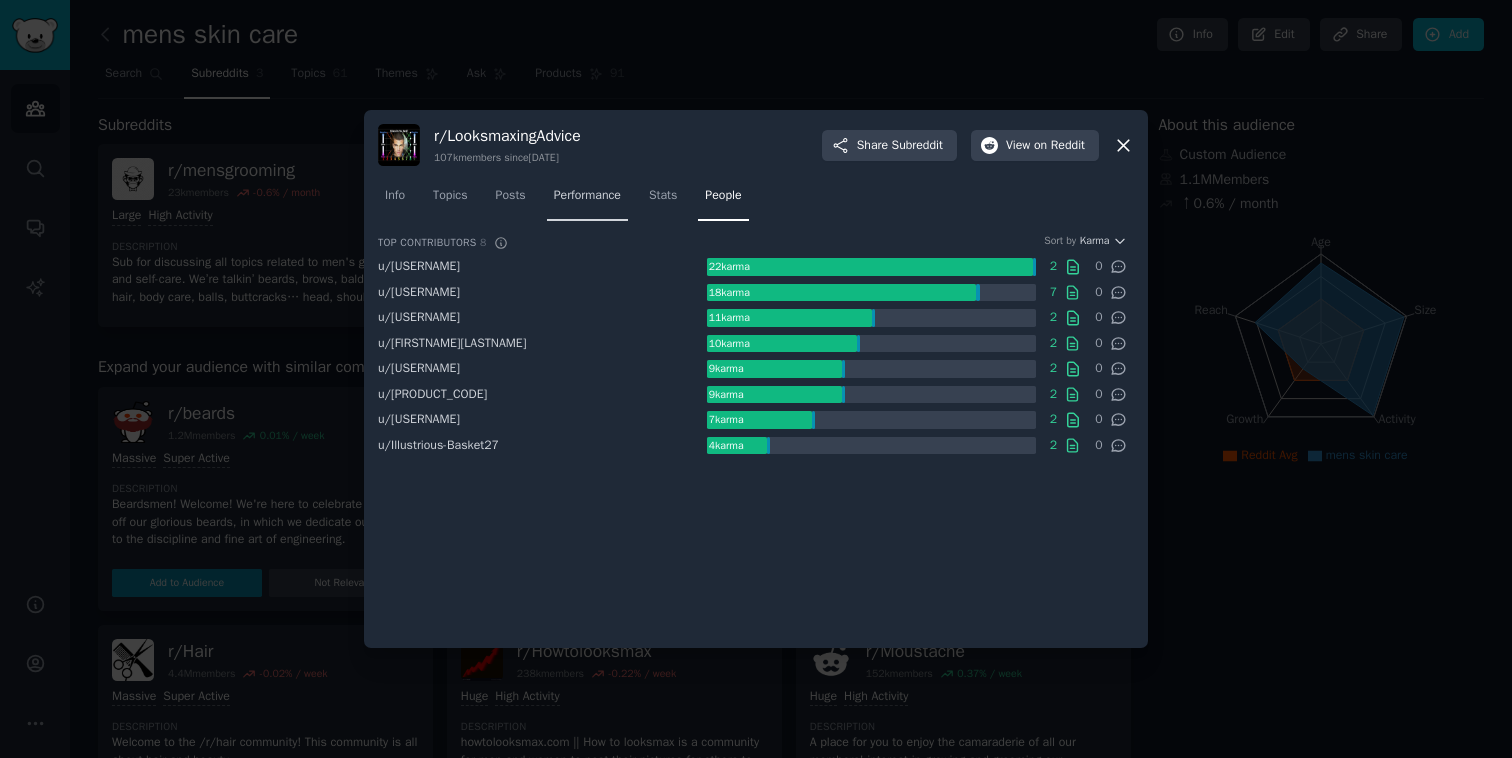 click on "Performance" at bounding box center [587, 196] 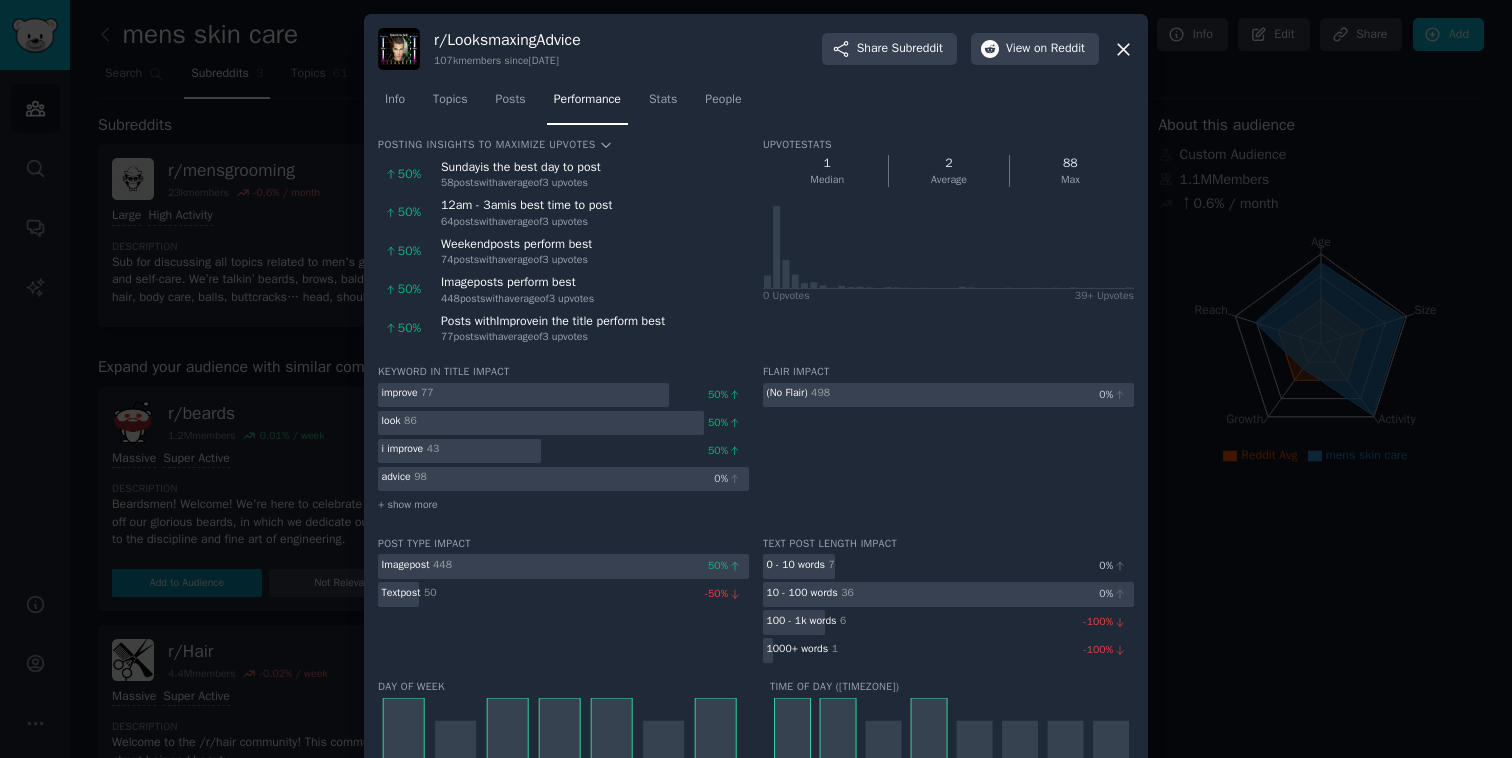 scroll, scrollTop: 76, scrollLeft: 0, axis: vertical 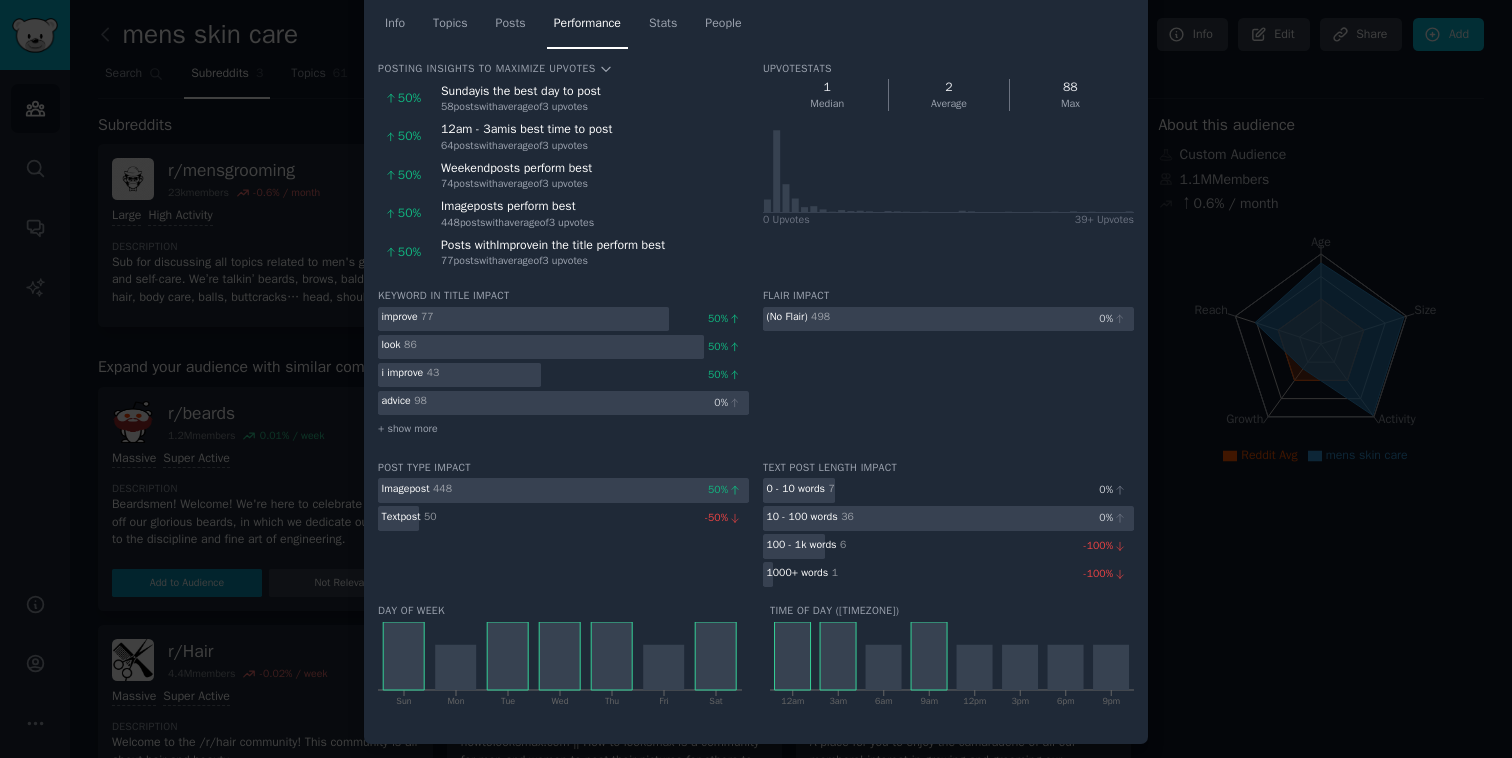 click at bounding box center [756, 379] 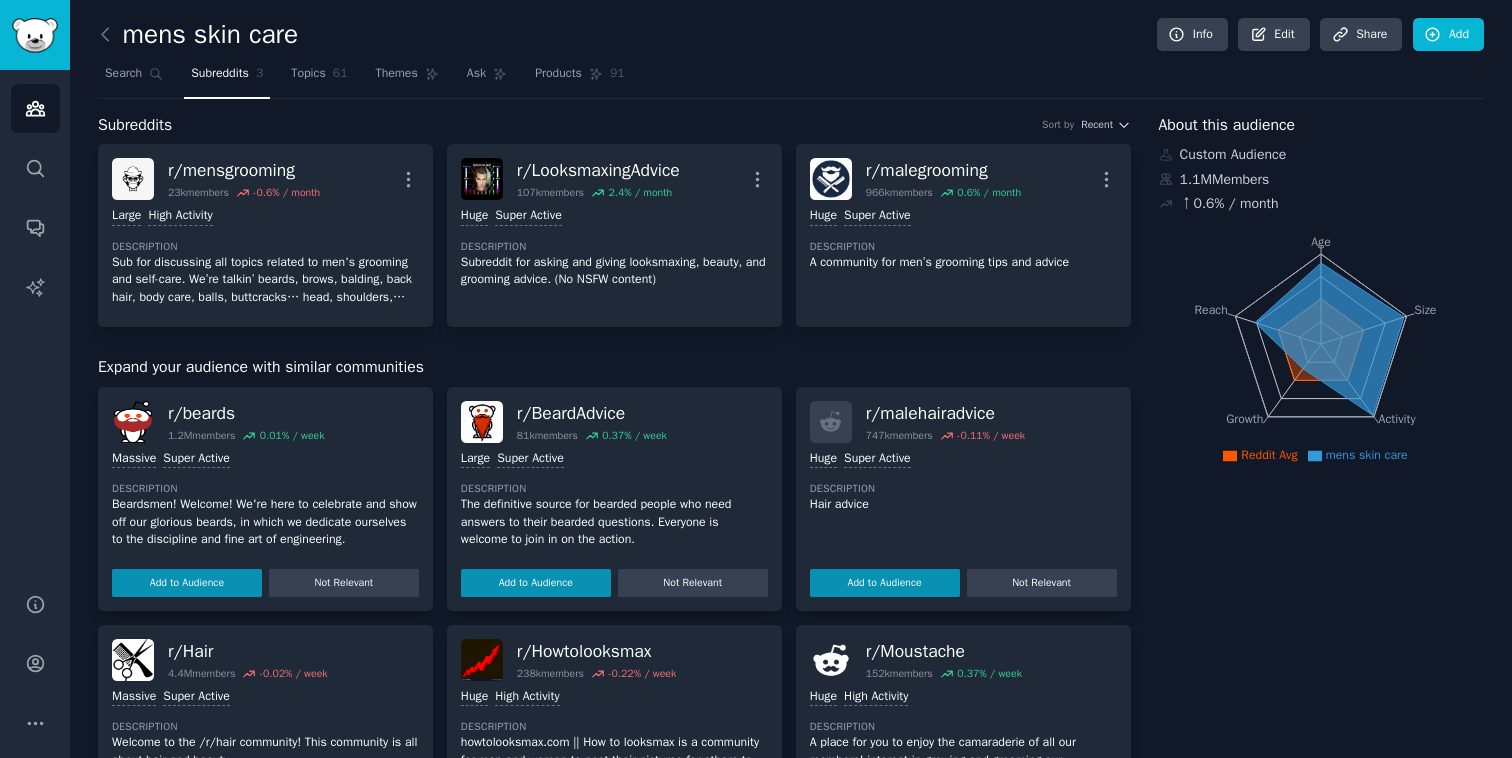 drag, startPoint x: 717, startPoint y: 173, endPoint x: 912, endPoint y: 15, distance: 250.97609 